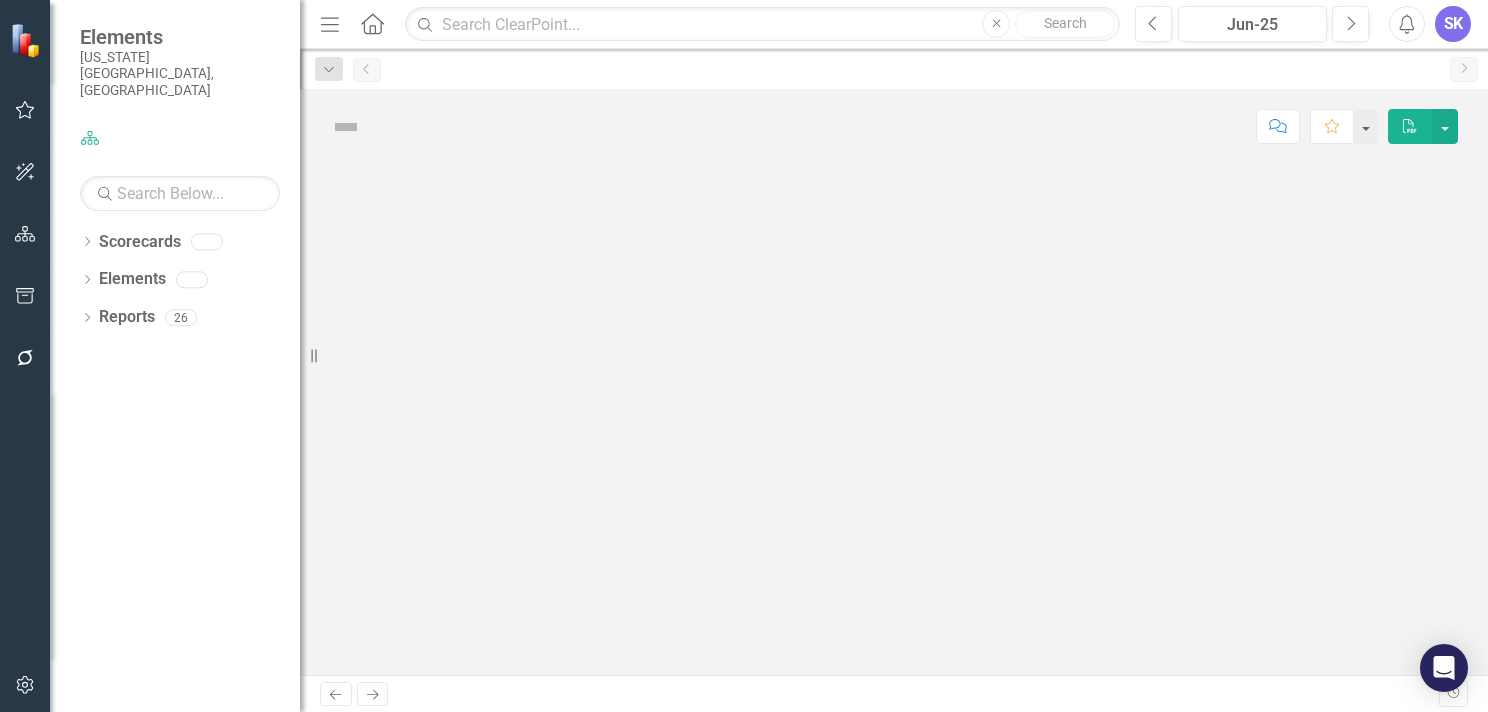 scroll, scrollTop: 0, scrollLeft: 0, axis: both 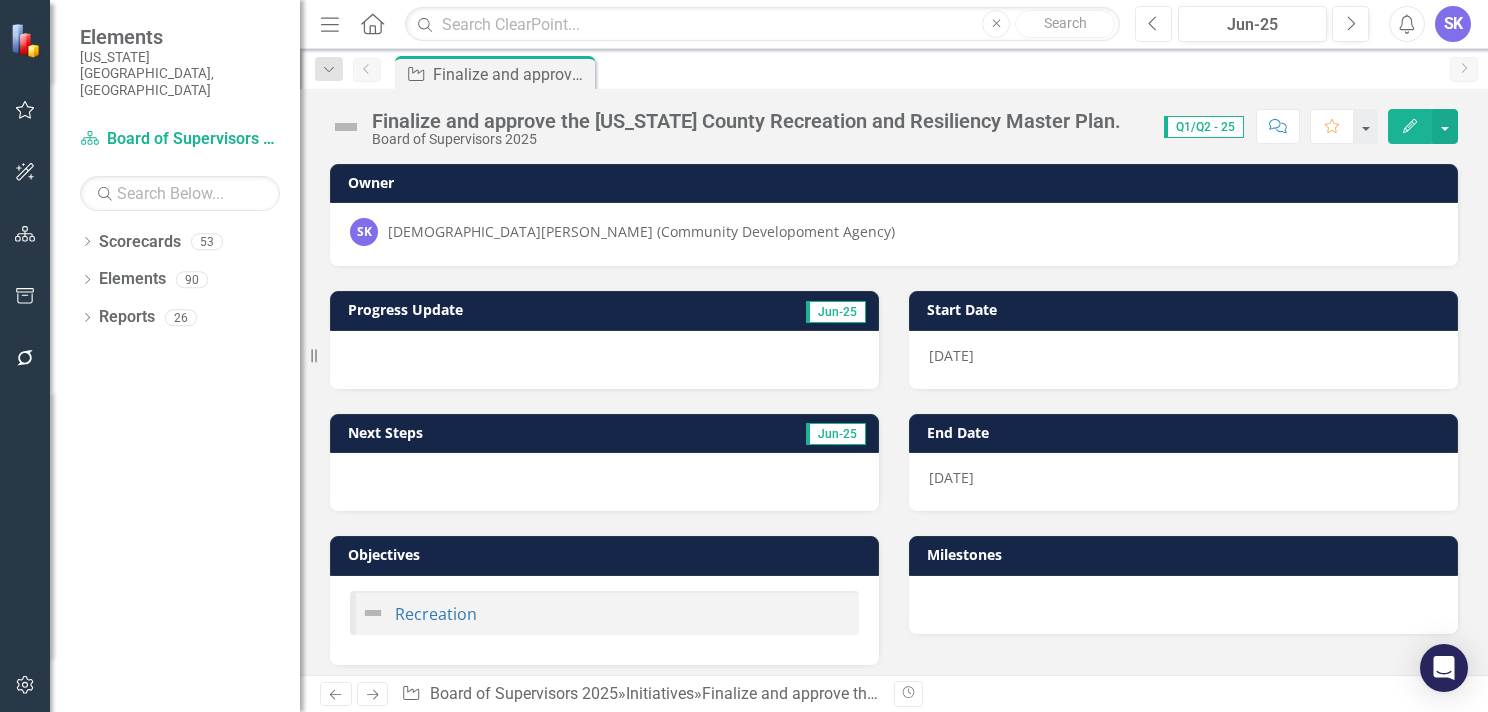 click on "Previous" 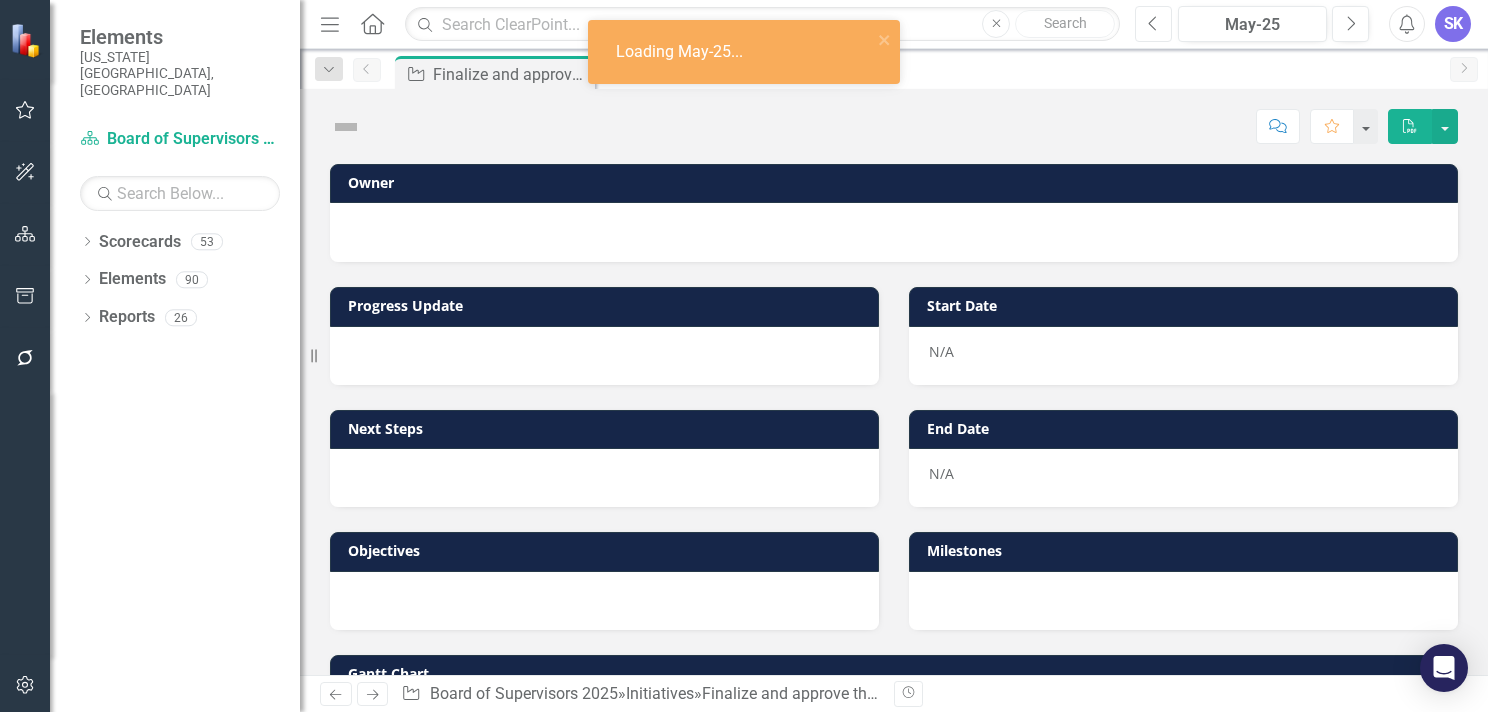 click on "Previous" 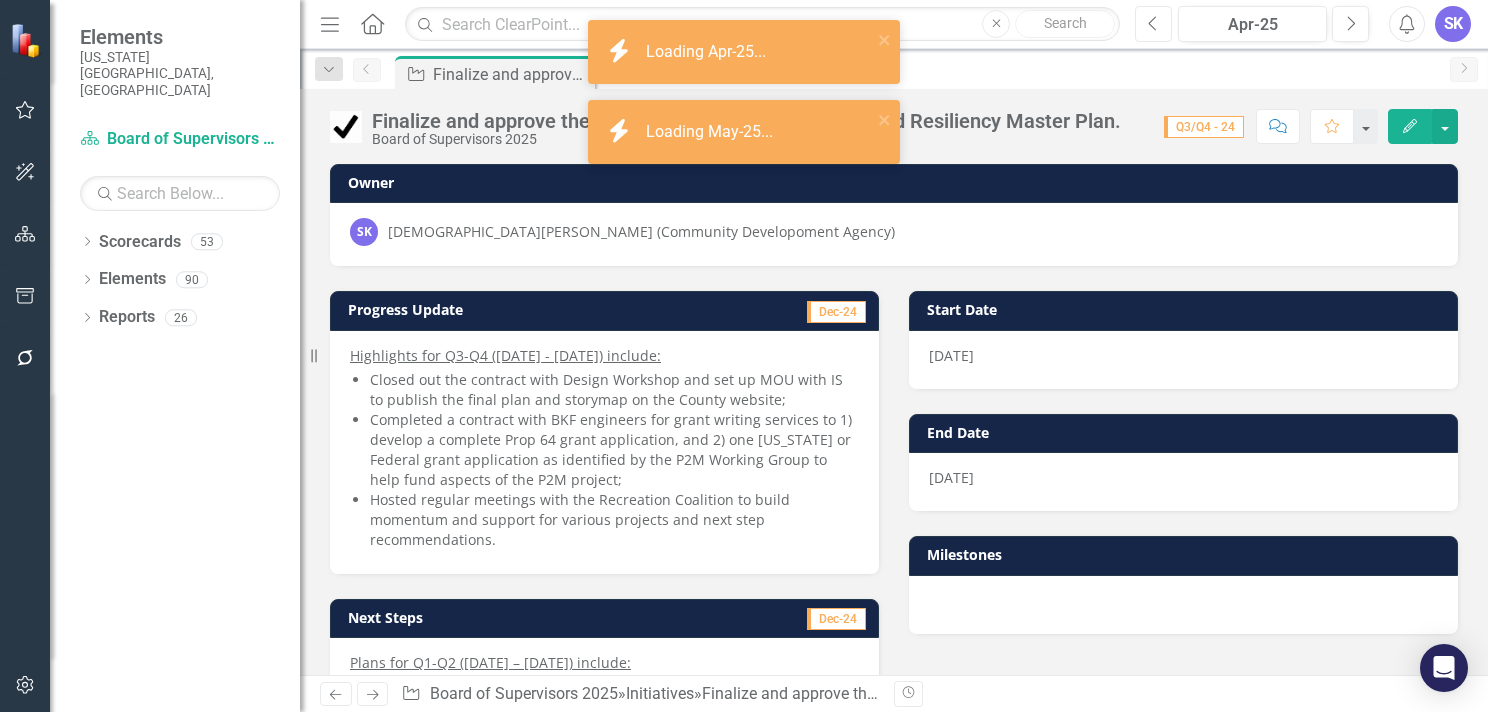 click on "Previous" 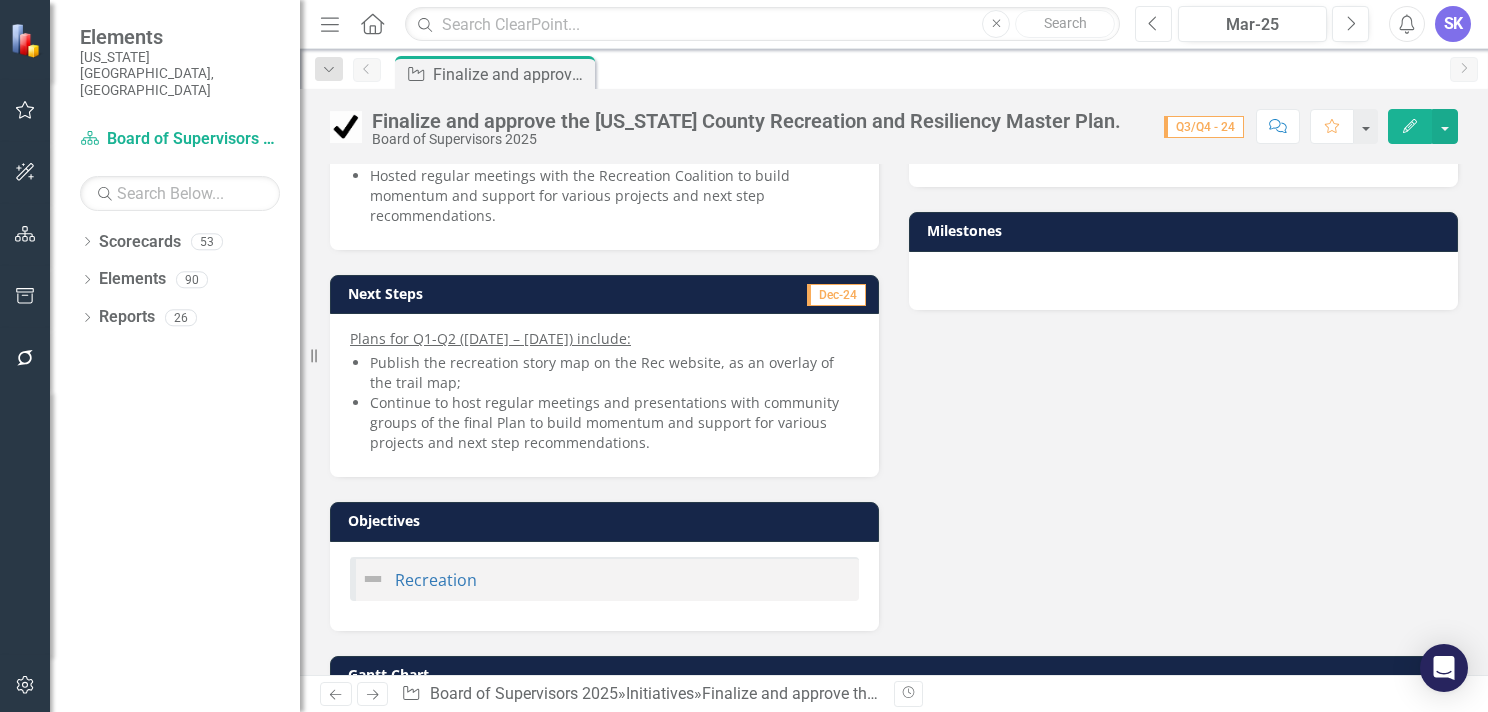 scroll, scrollTop: 0, scrollLeft: 0, axis: both 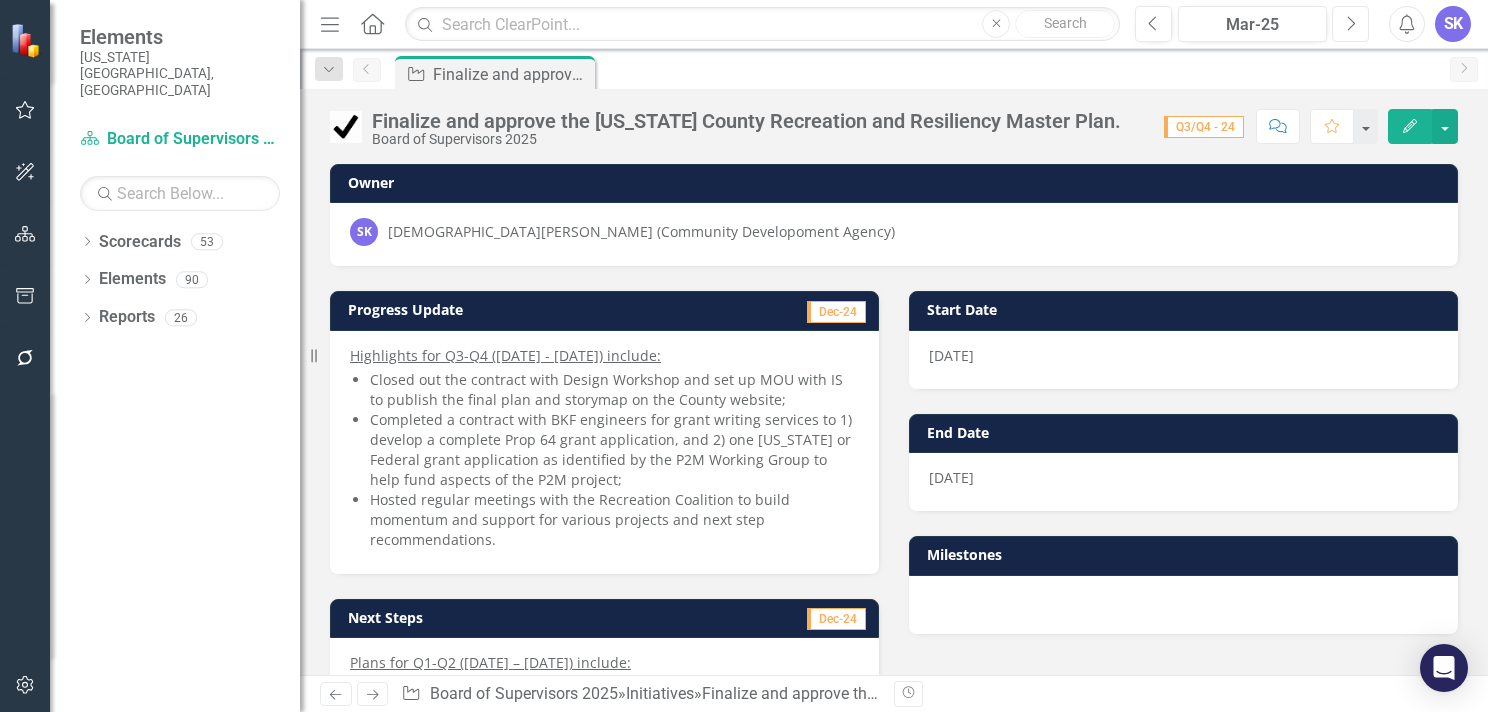 click on "Next" 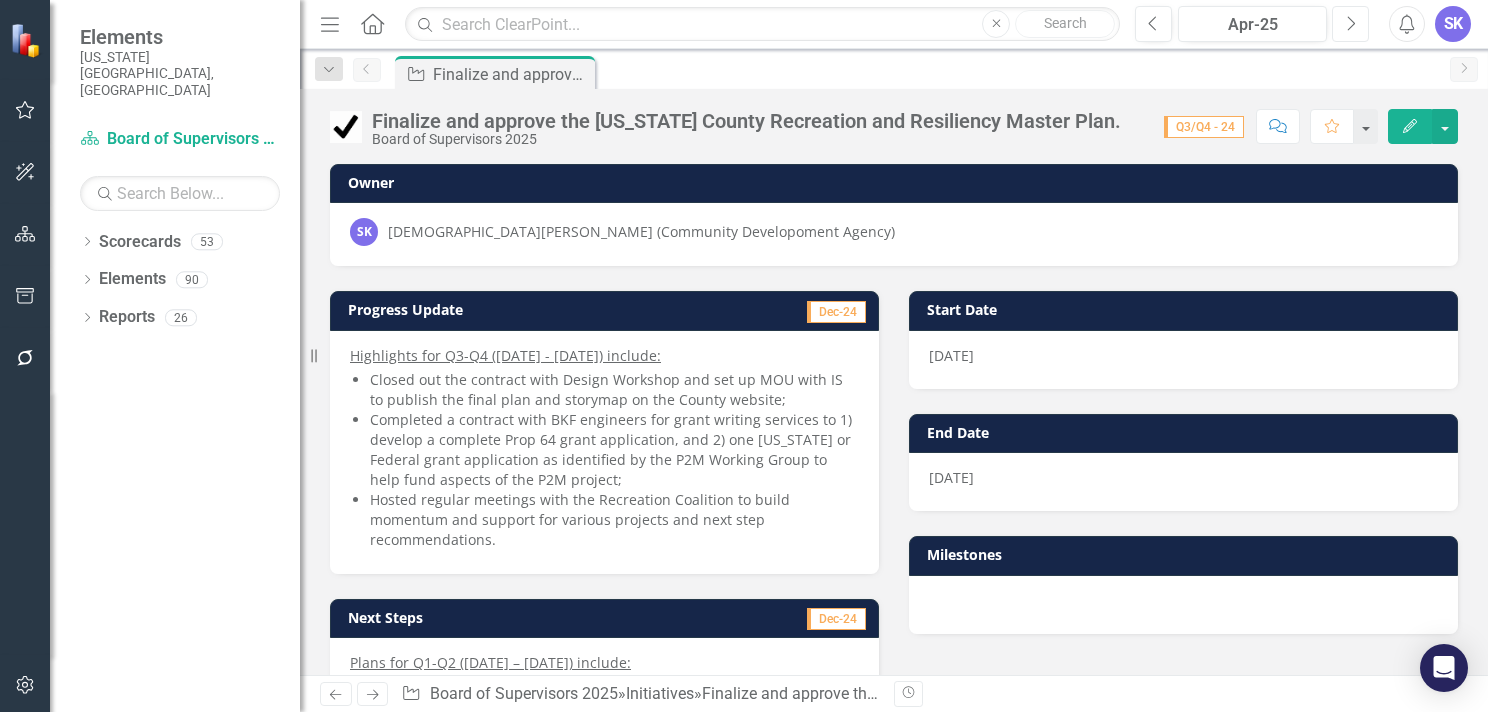 click on "Next" 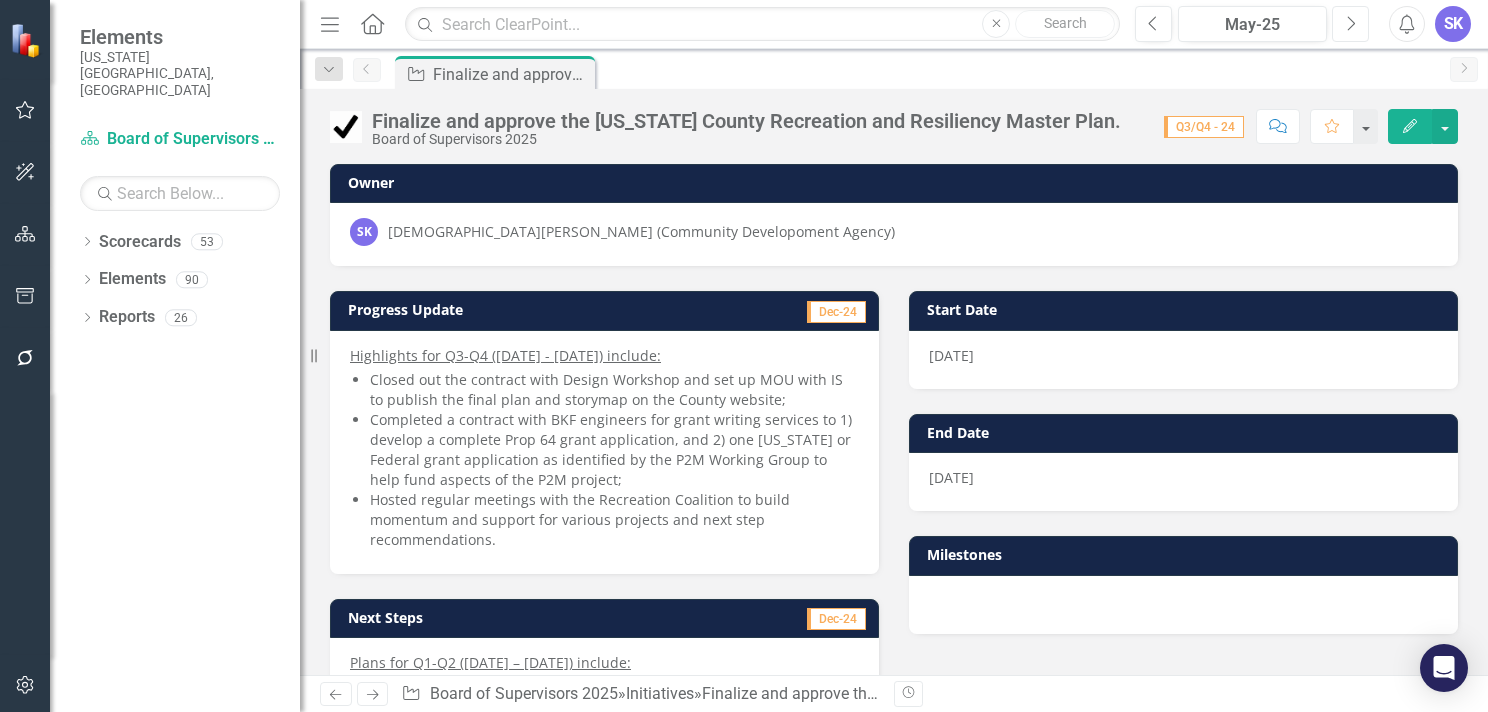 click on "Next" 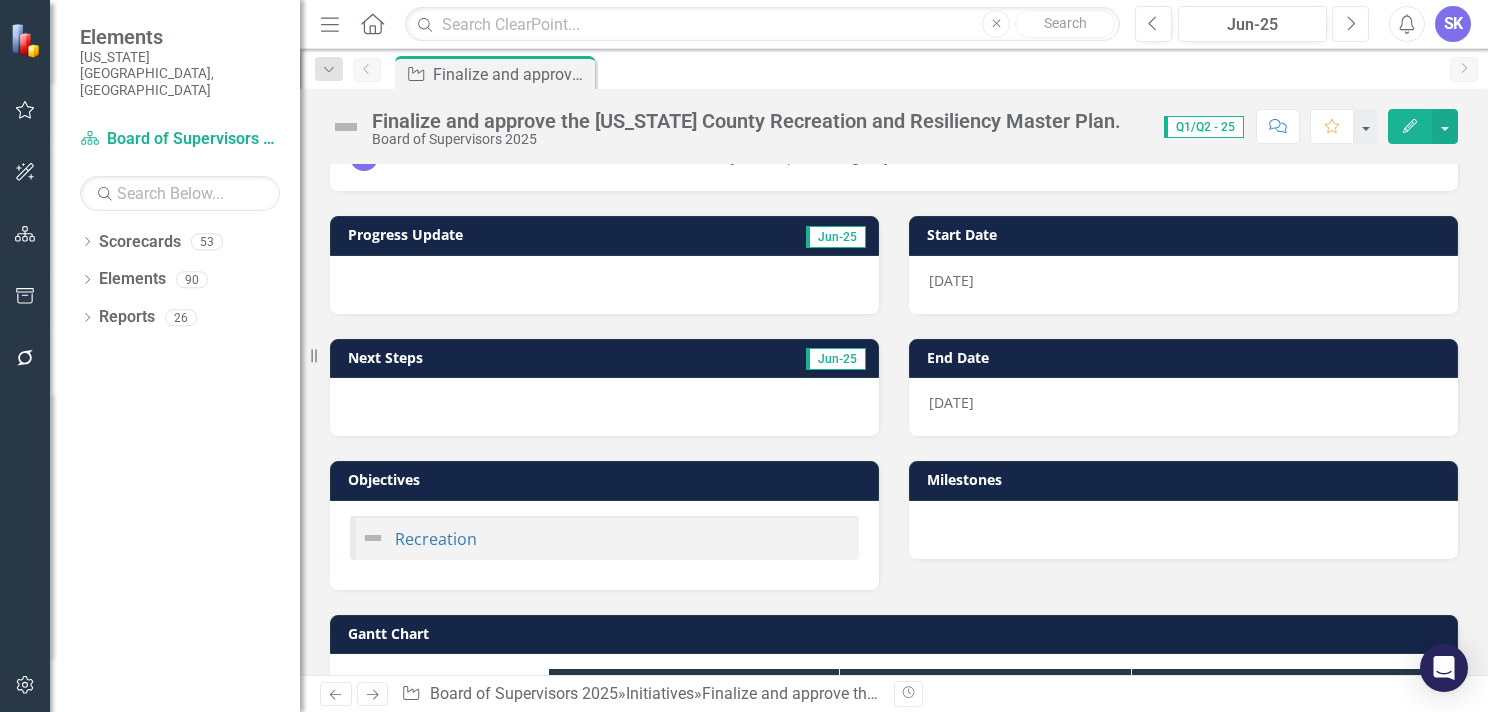 scroll, scrollTop: 0, scrollLeft: 0, axis: both 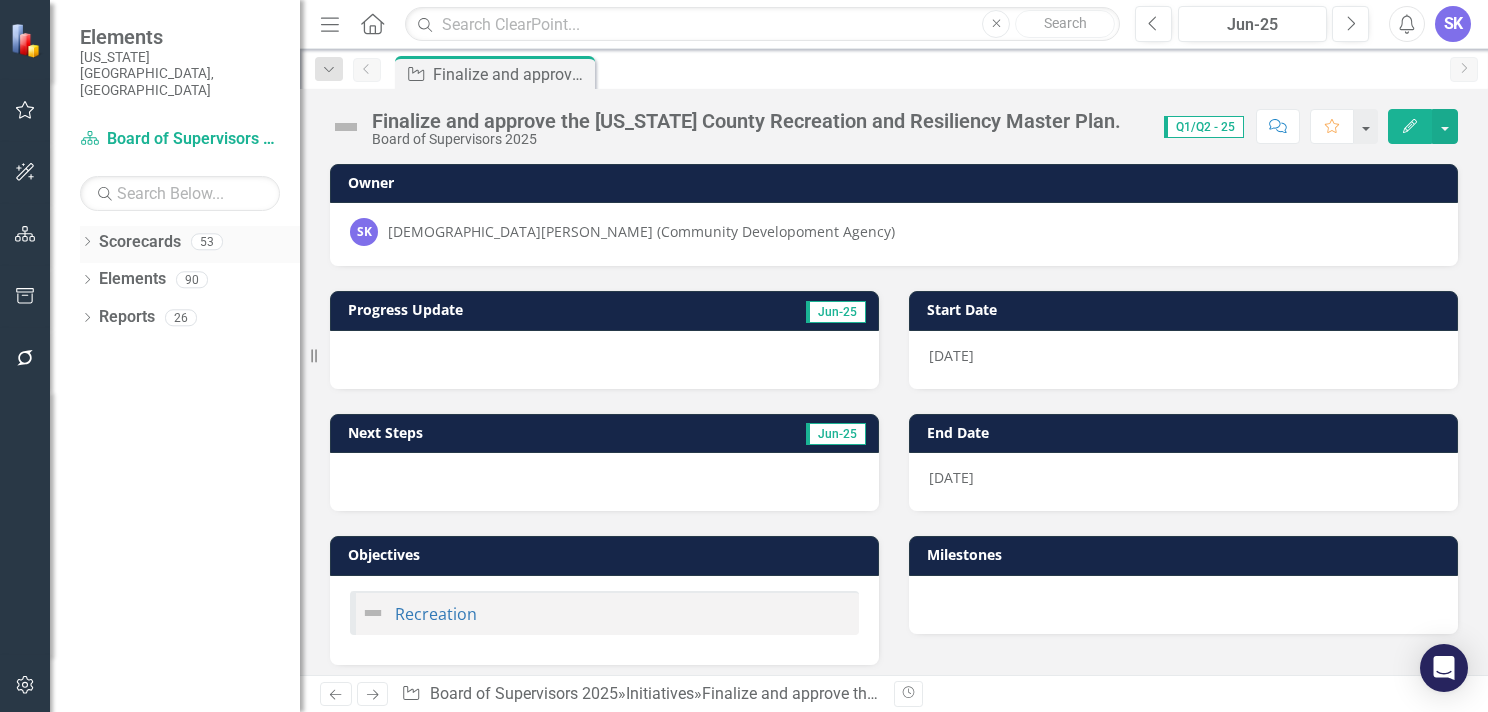 click on "Dropdown" at bounding box center (87, 244) 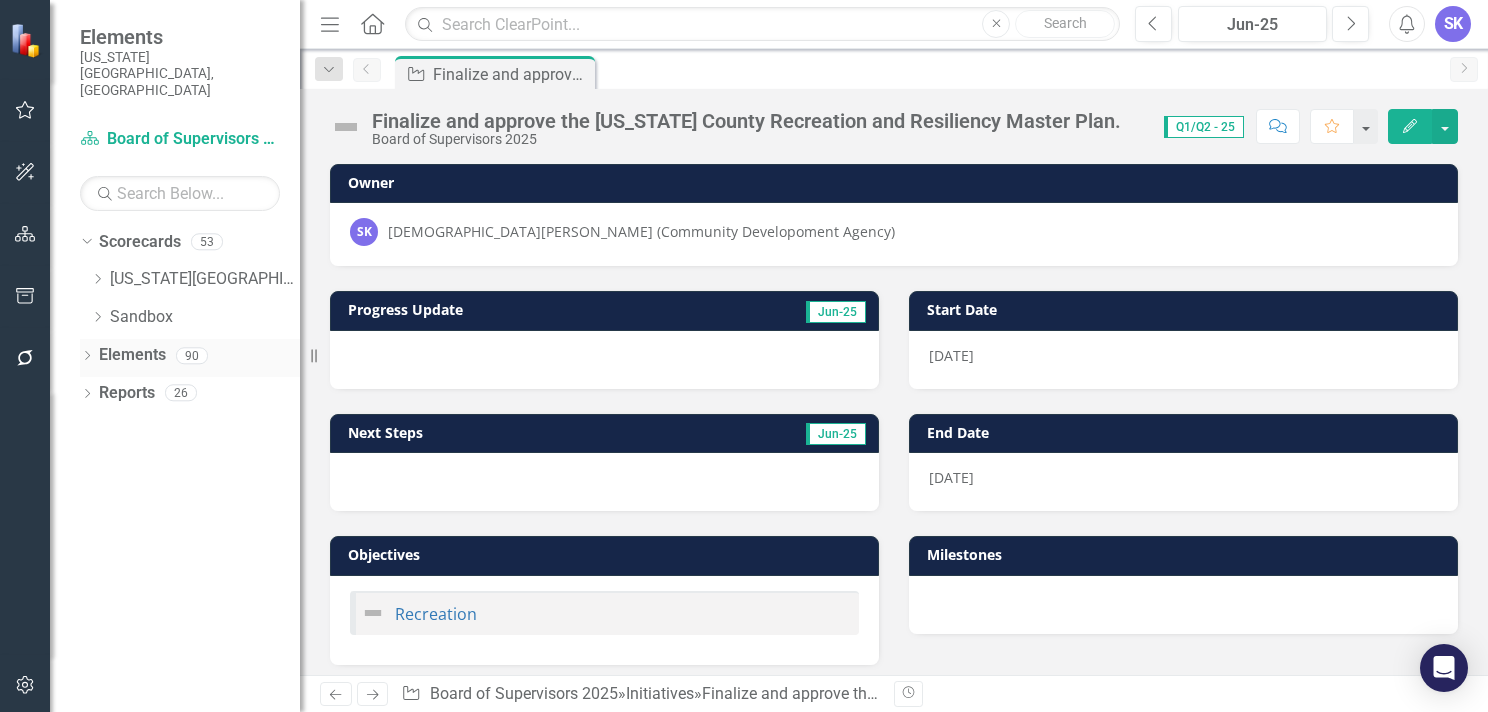 click on "Dropdown" 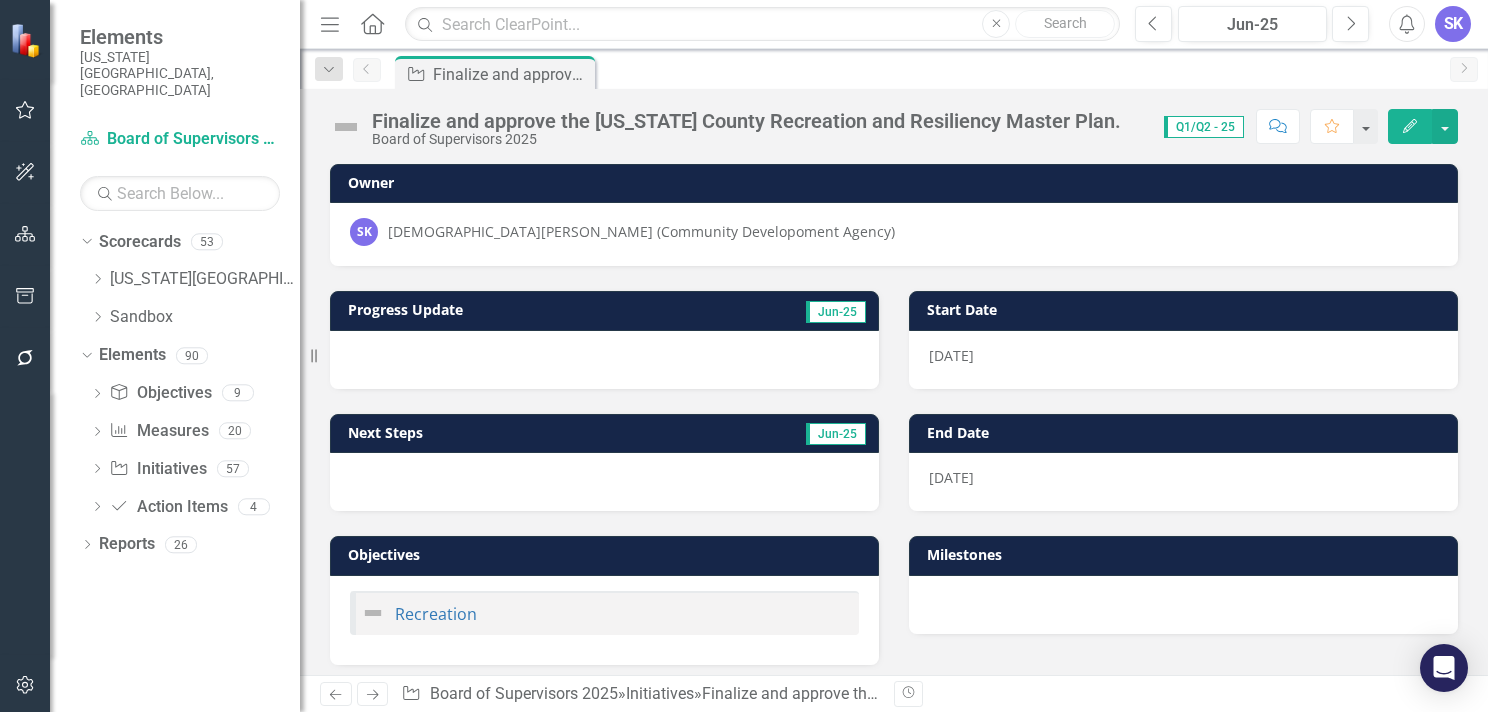 click at bounding box center (346, 127) 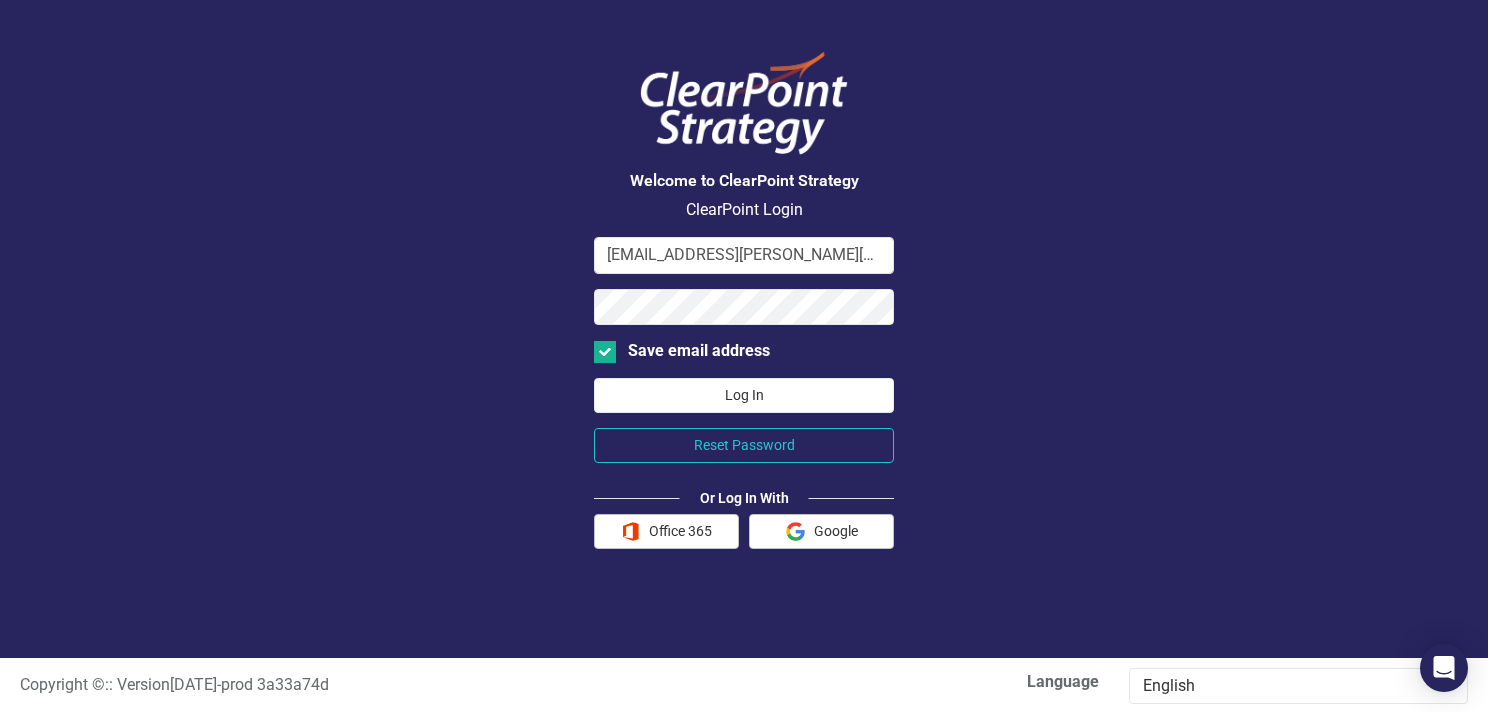 click on "Log In" at bounding box center [744, 395] 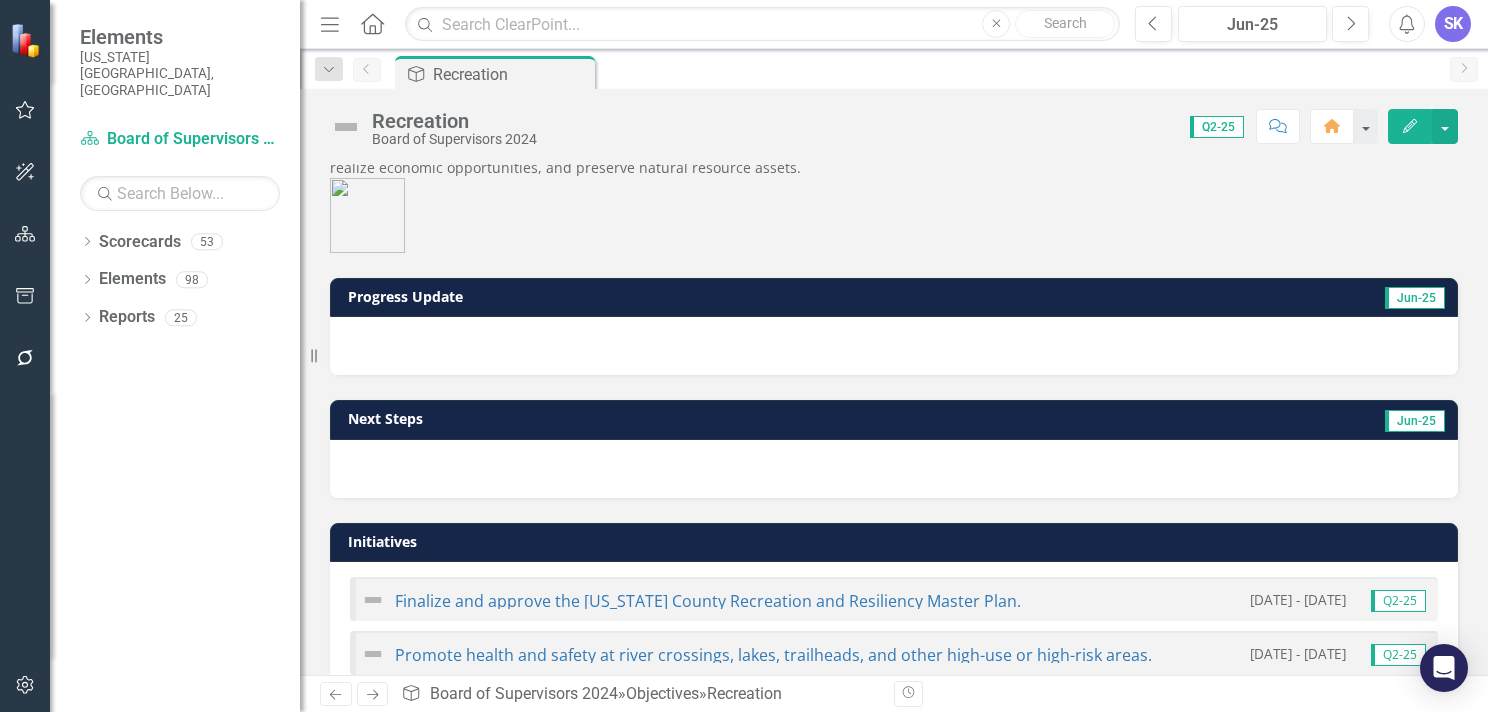 scroll, scrollTop: 290, scrollLeft: 0, axis: vertical 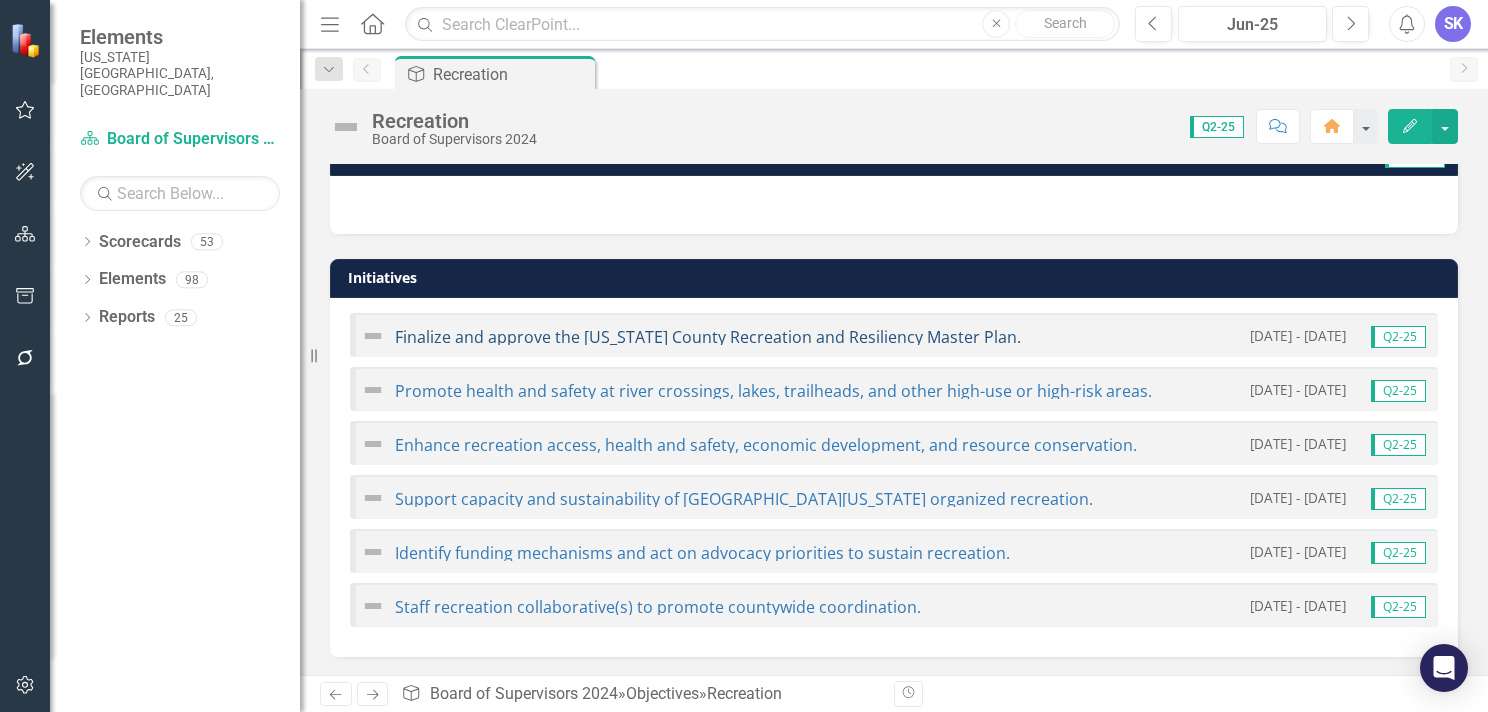 click on "Finalize and approve the [US_STATE] County Recreation and Resiliency Master Plan." at bounding box center [708, 337] 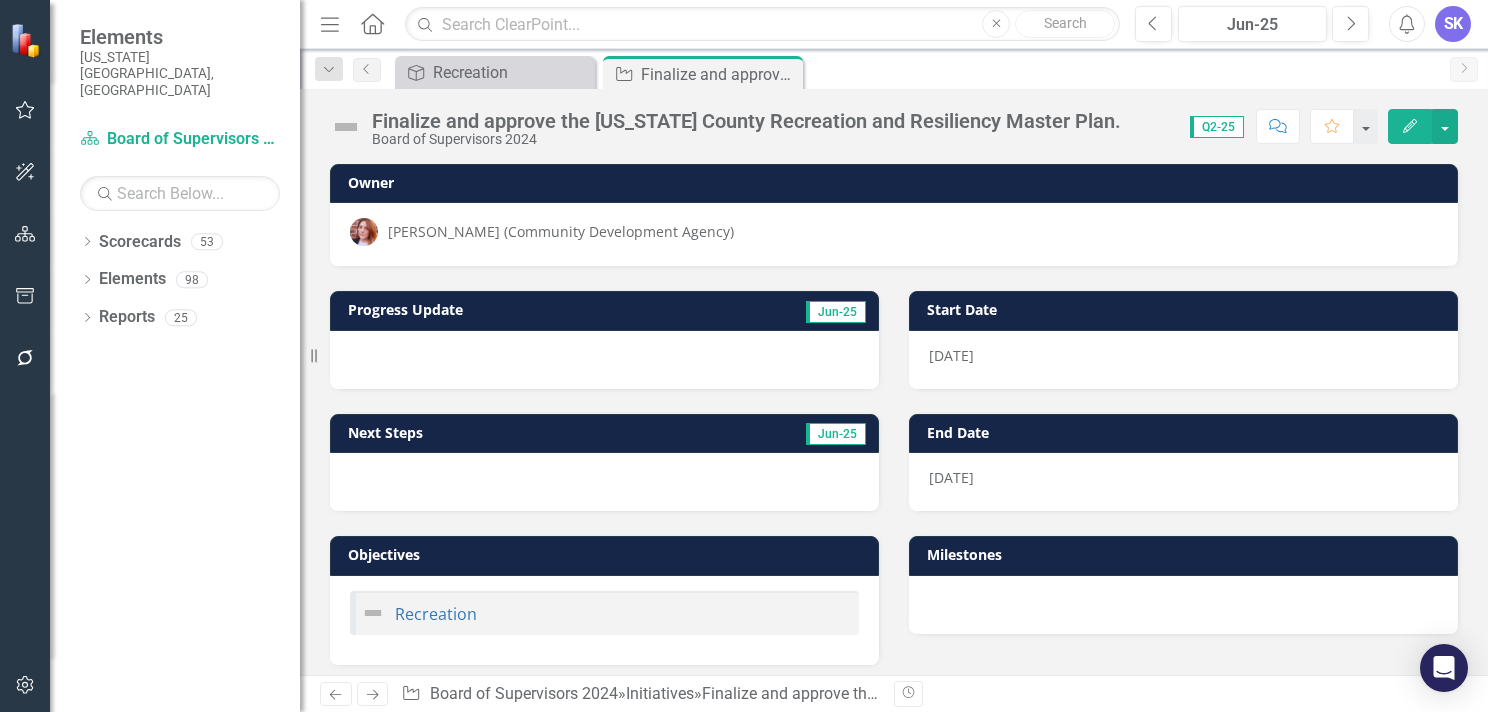 click on "Edit" 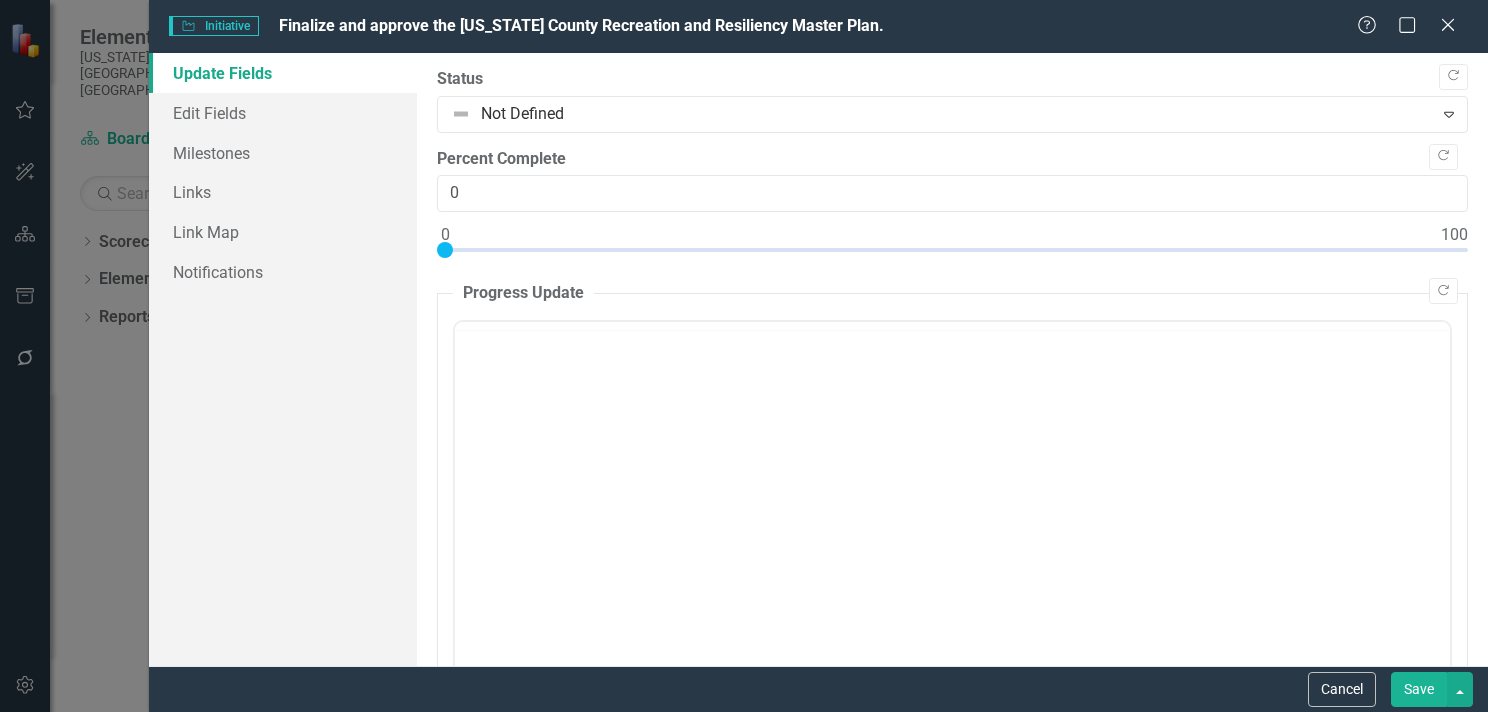 scroll, scrollTop: 0, scrollLeft: 0, axis: both 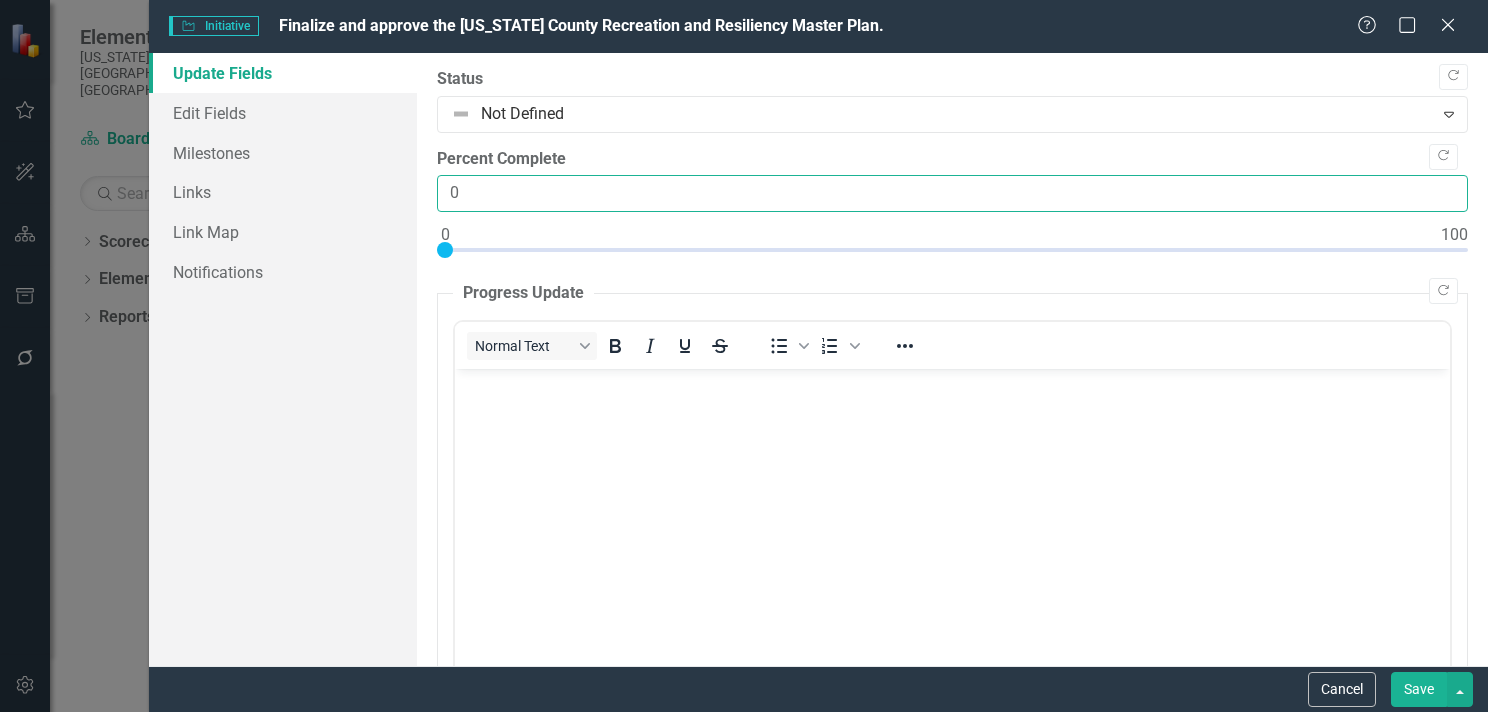 click on "0" at bounding box center [952, 193] 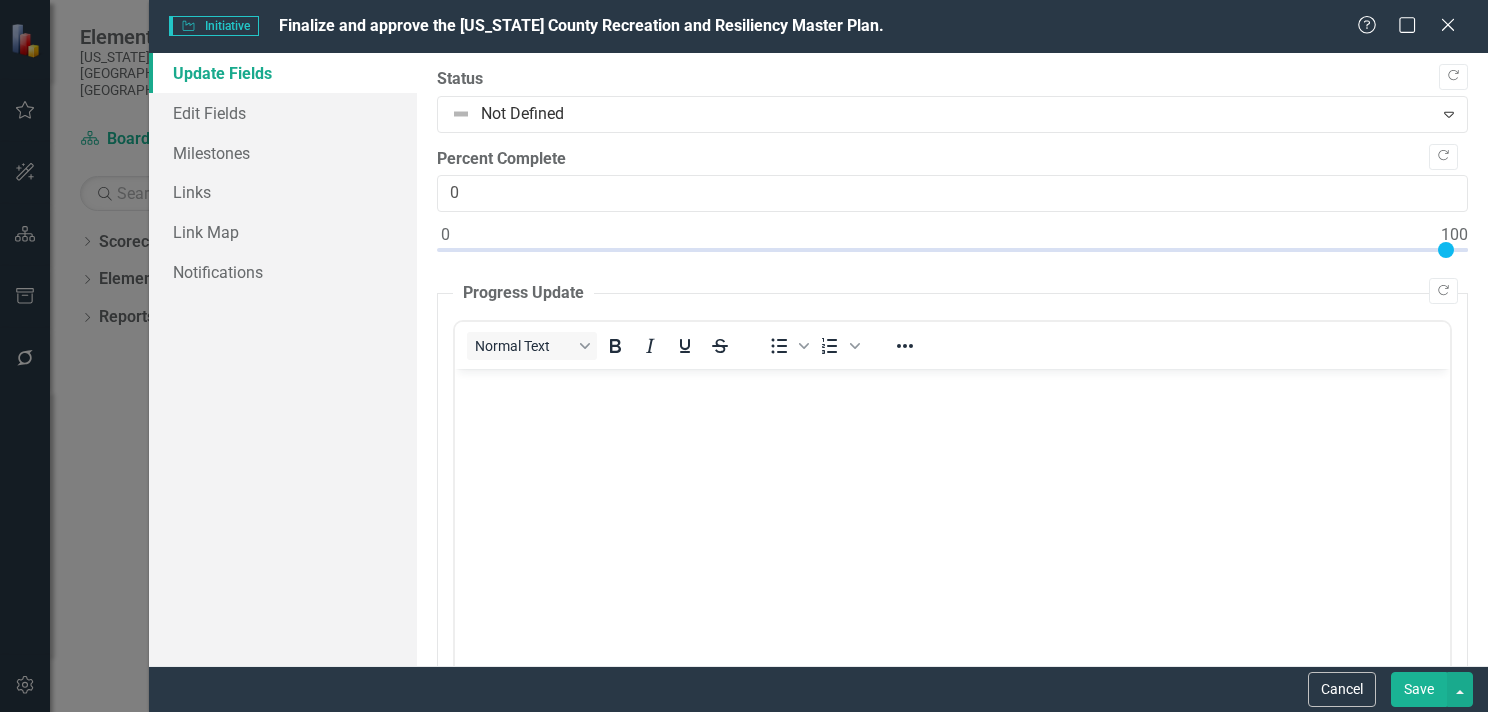 type on "100" 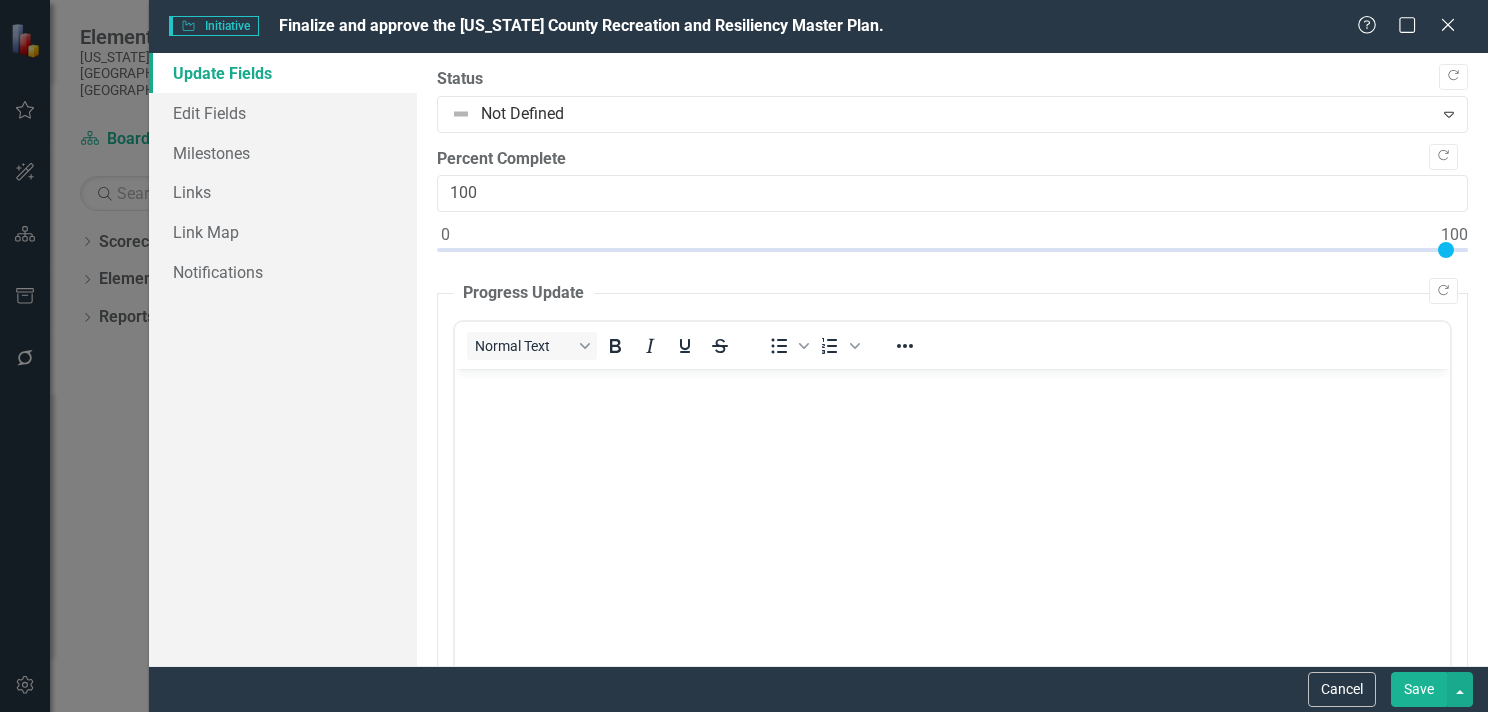 click at bounding box center (952, 254) 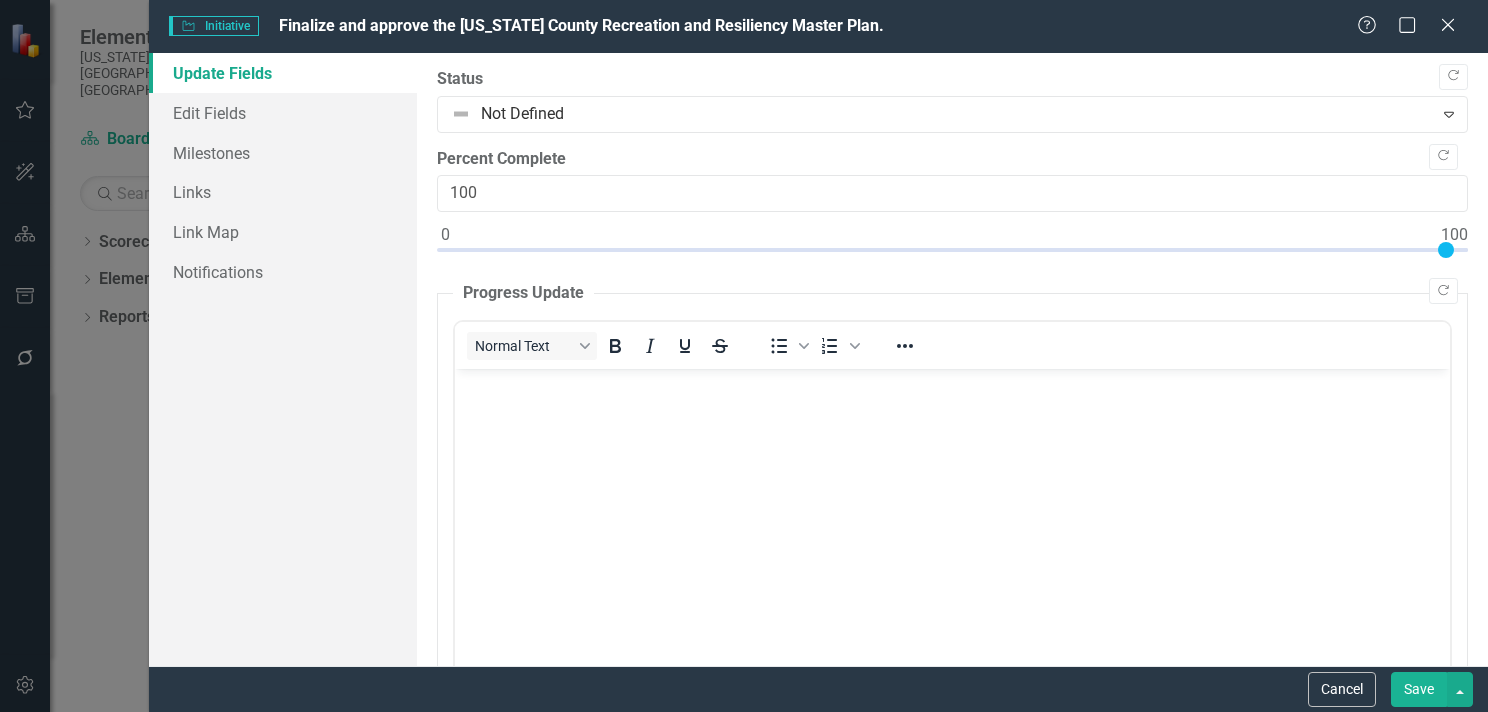 click on "Save" at bounding box center (1419, 689) 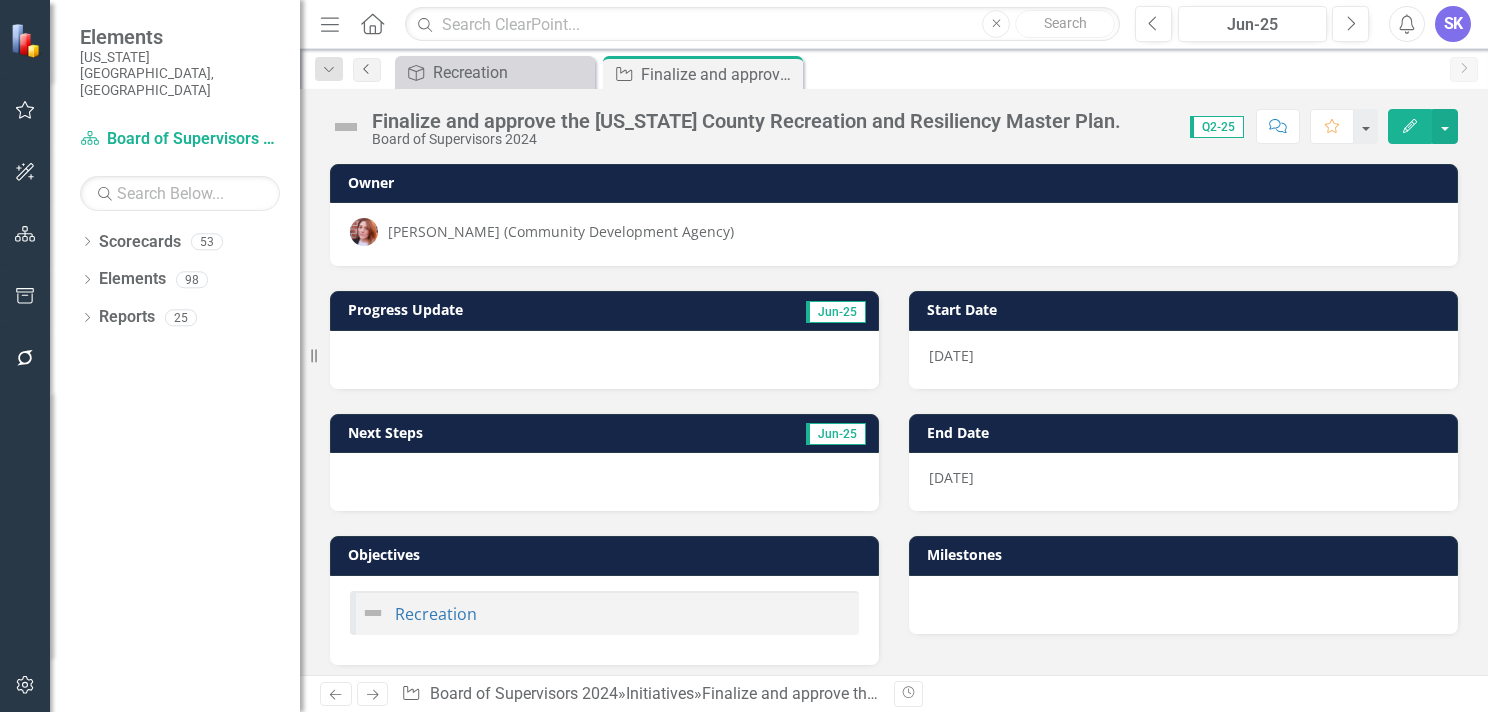 click on "Previous" 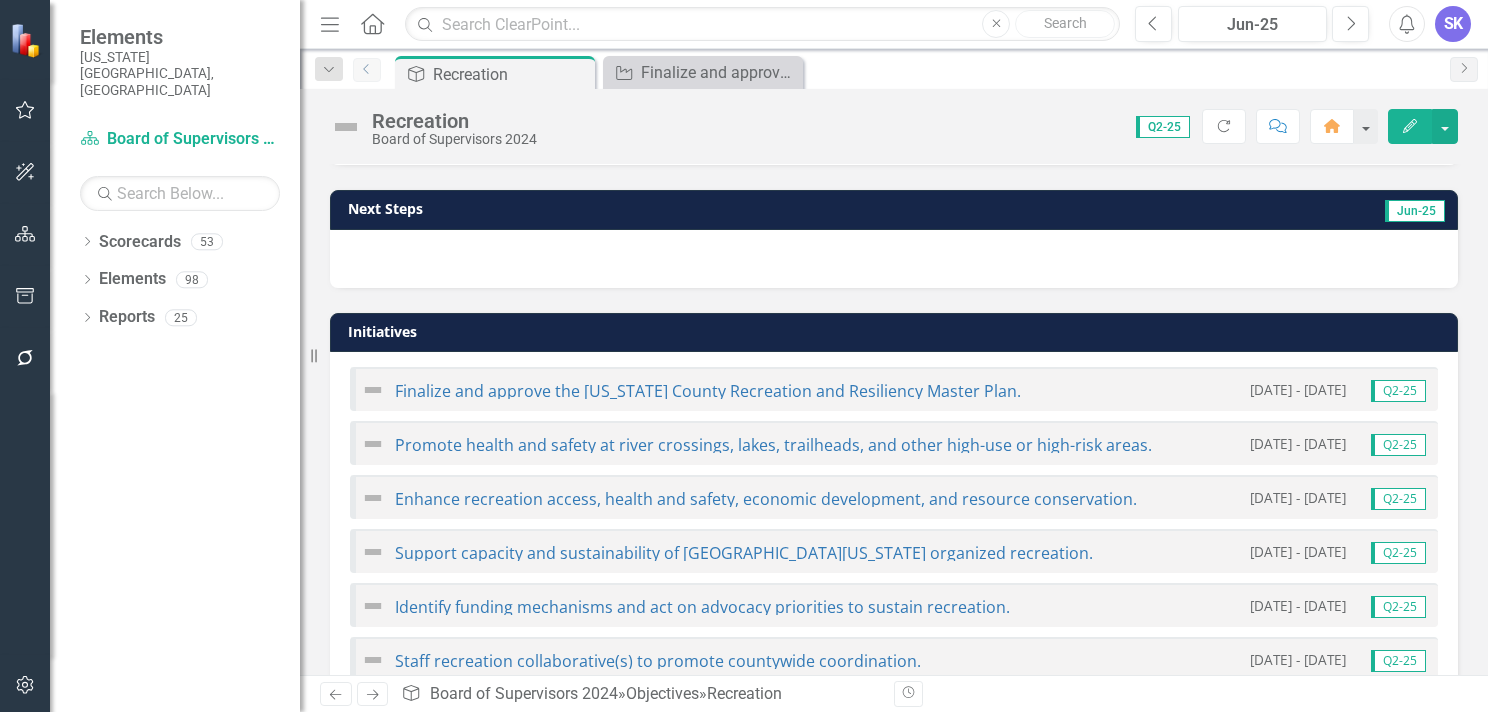 scroll, scrollTop: 240, scrollLeft: 0, axis: vertical 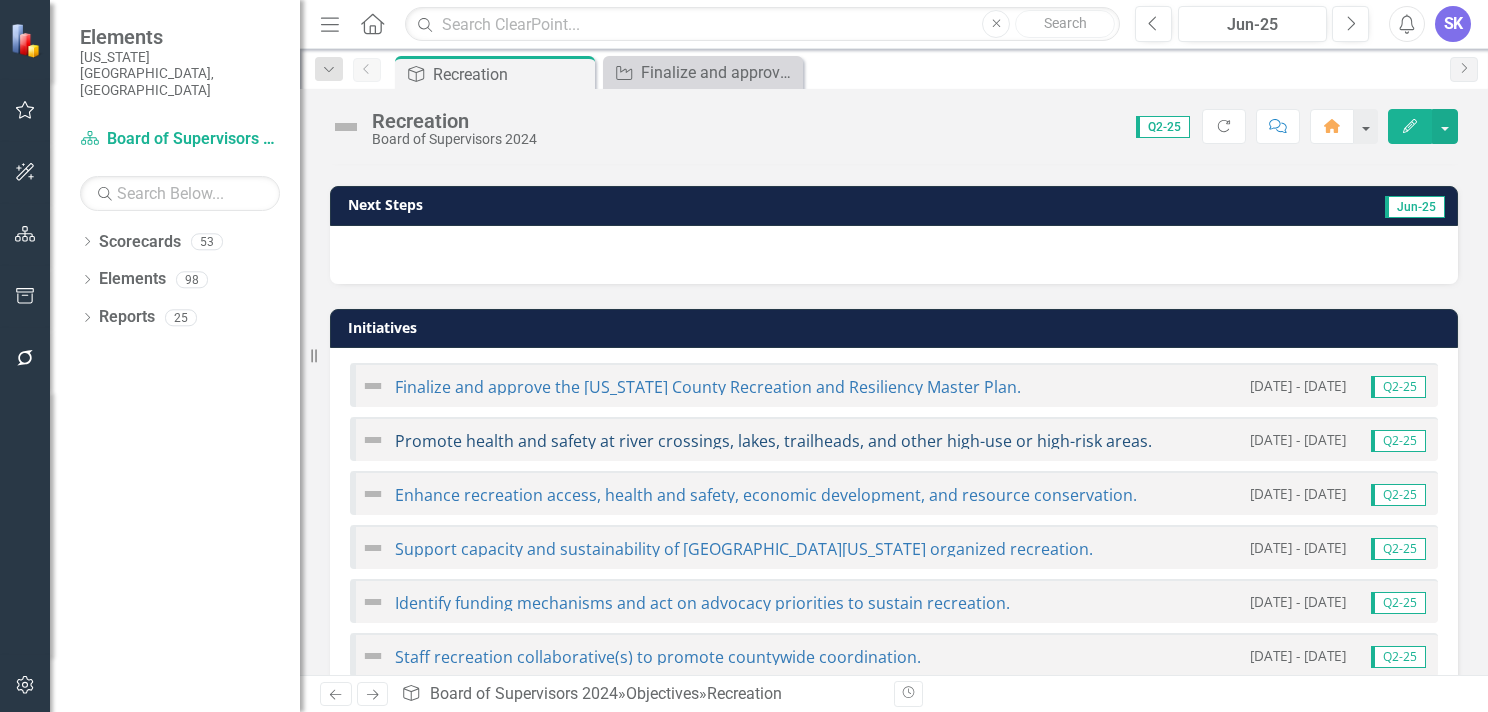 click on "Promote health and safety at river crossings, lakes, trailheads, and other high-use or high-risk areas." at bounding box center [773, 441] 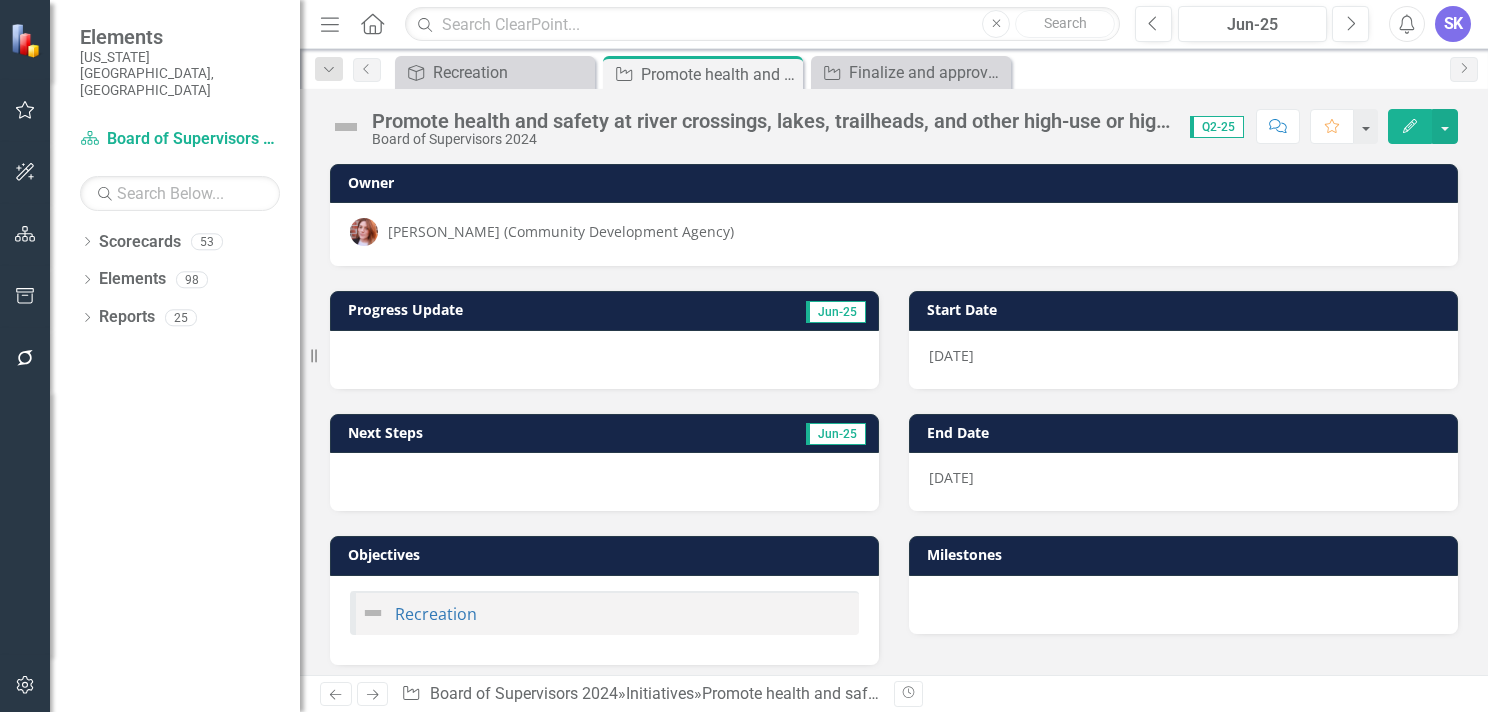 scroll, scrollTop: 0, scrollLeft: 0, axis: both 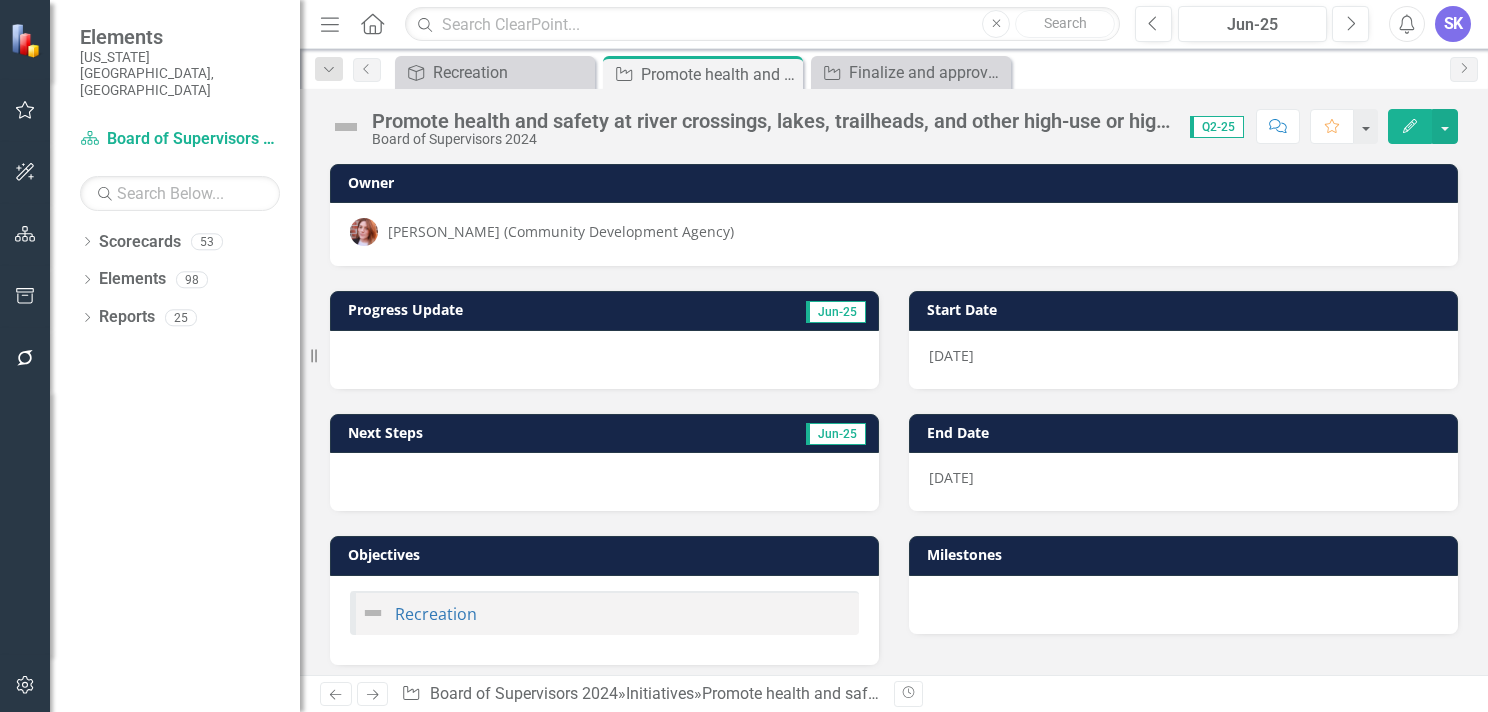 click on "Edit" at bounding box center [1410, 126] 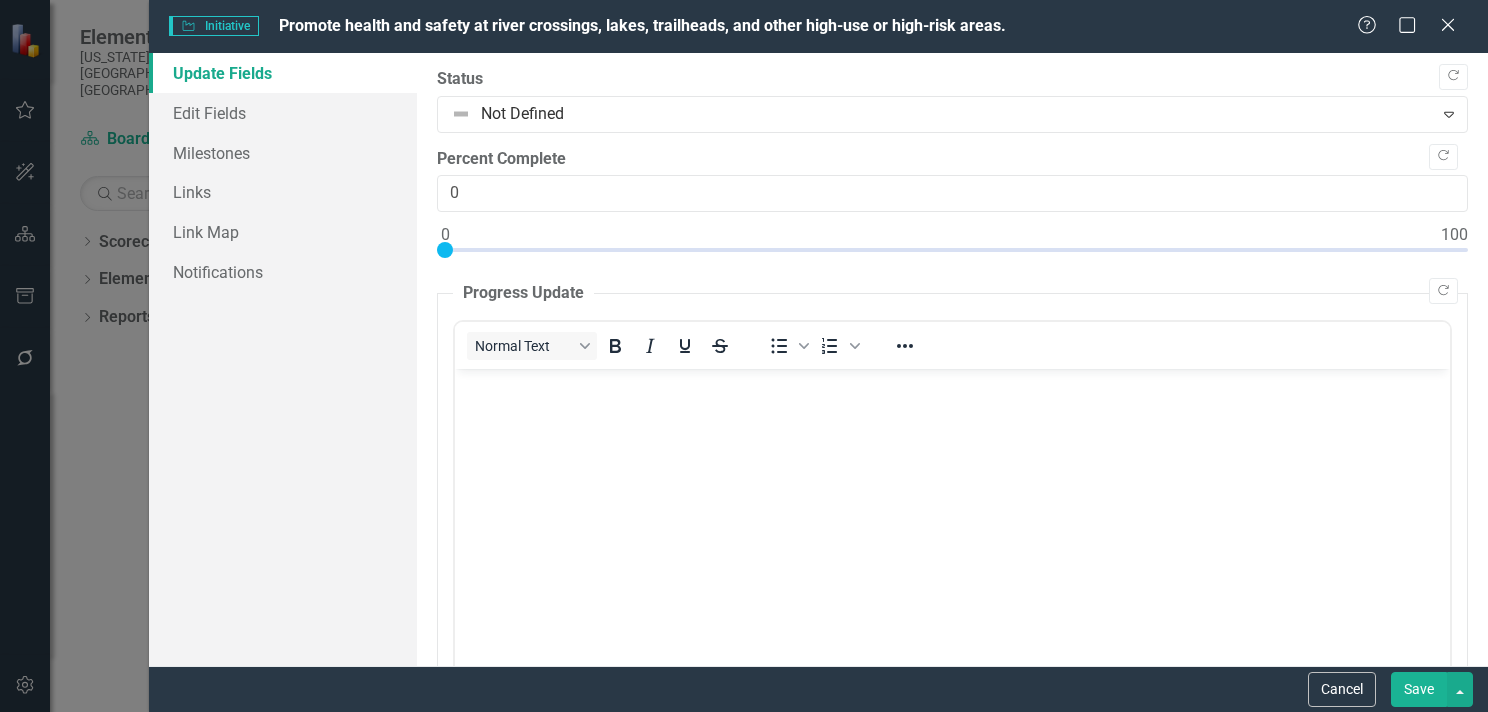 scroll, scrollTop: 0, scrollLeft: 0, axis: both 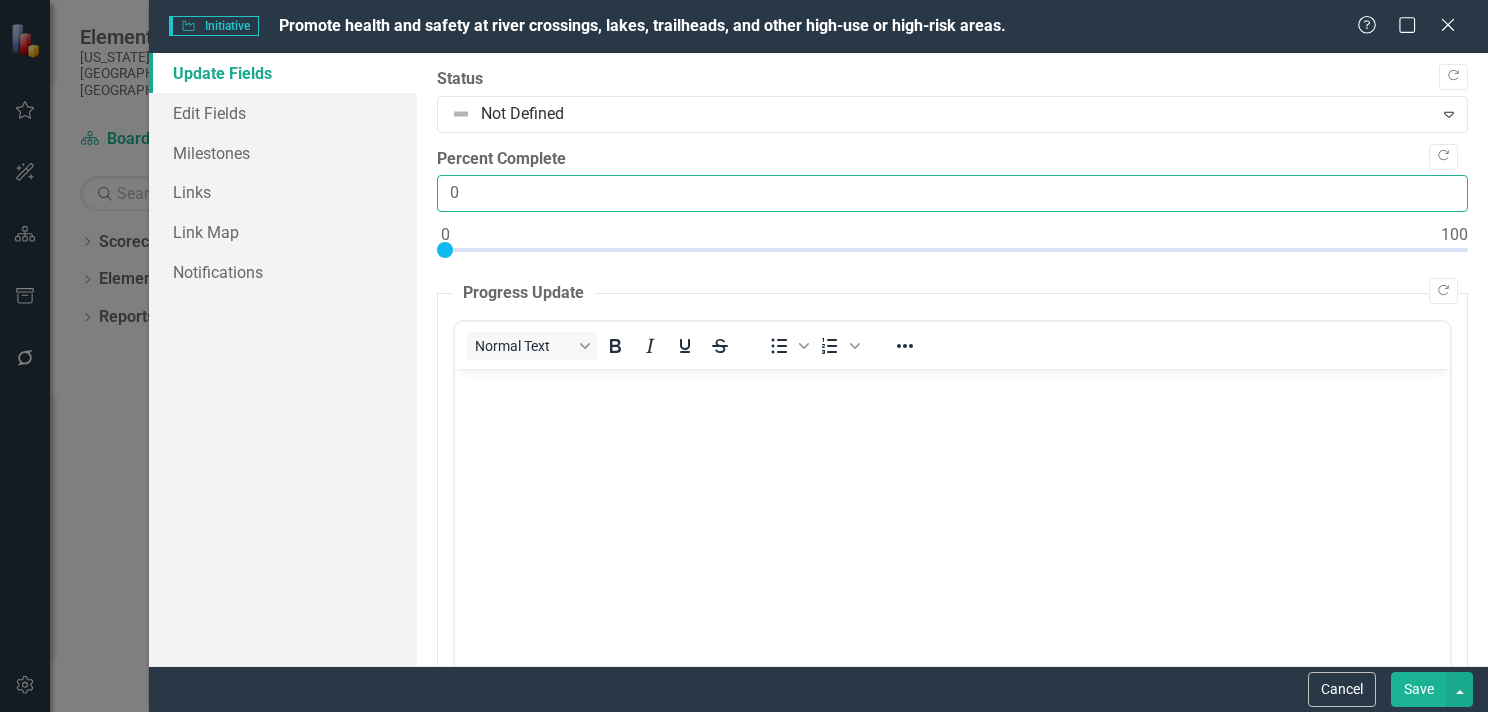click on "0" at bounding box center [952, 193] 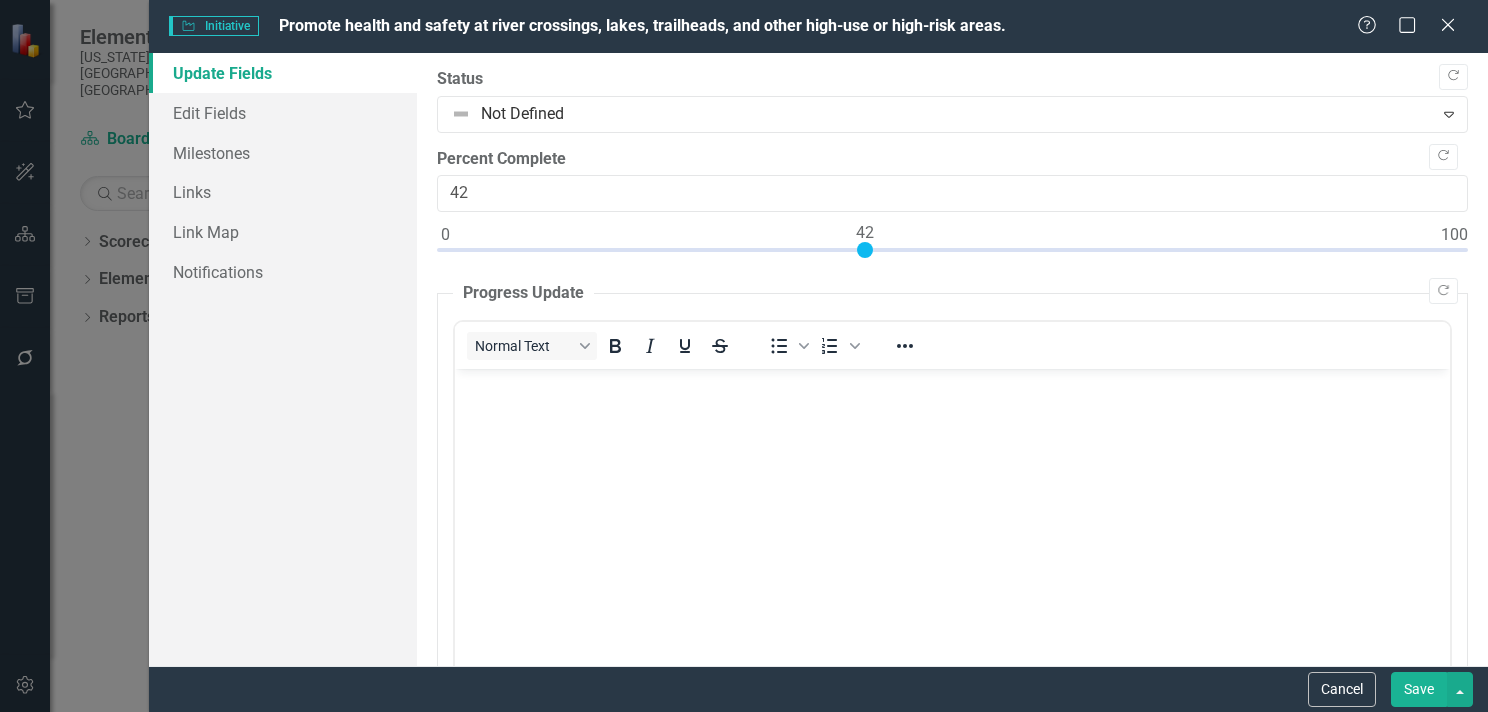 click at bounding box center [952, 254] 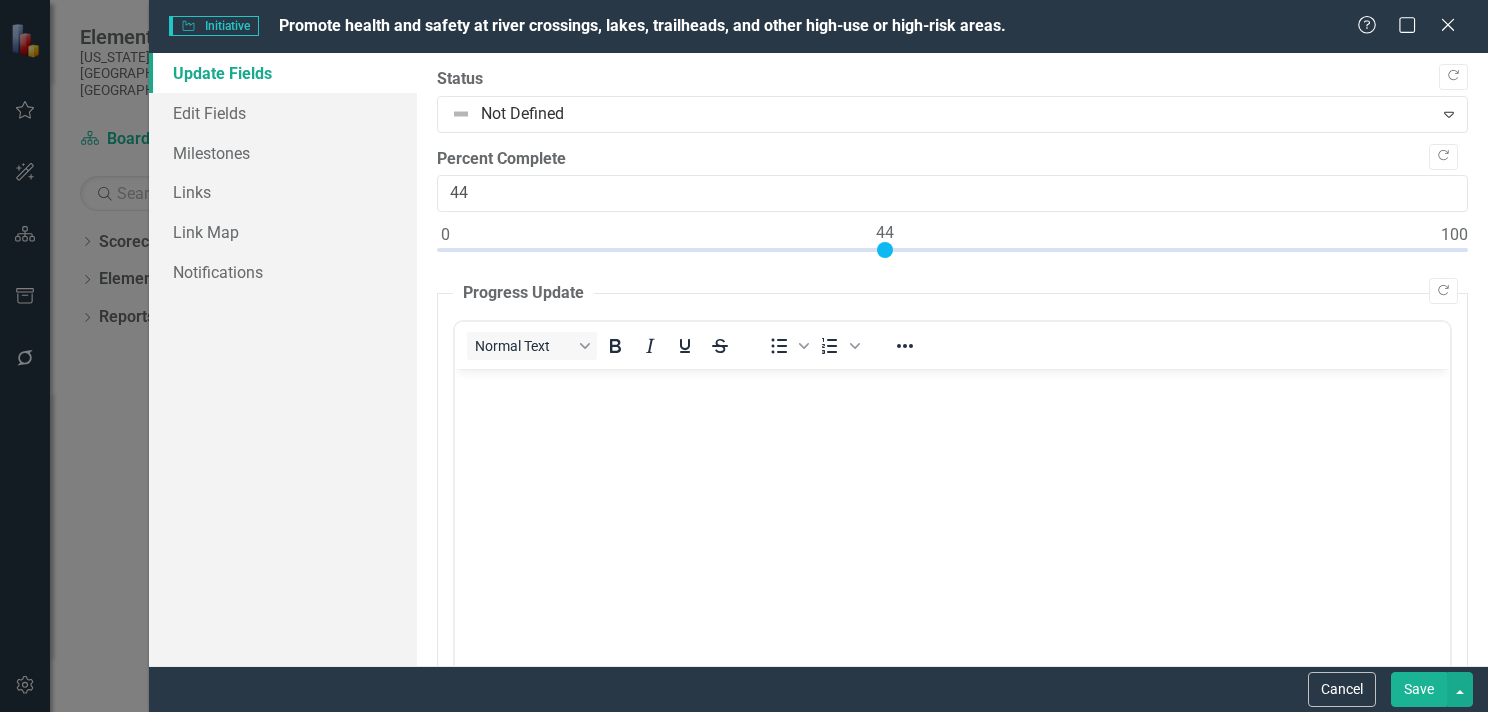 click at bounding box center [952, 254] 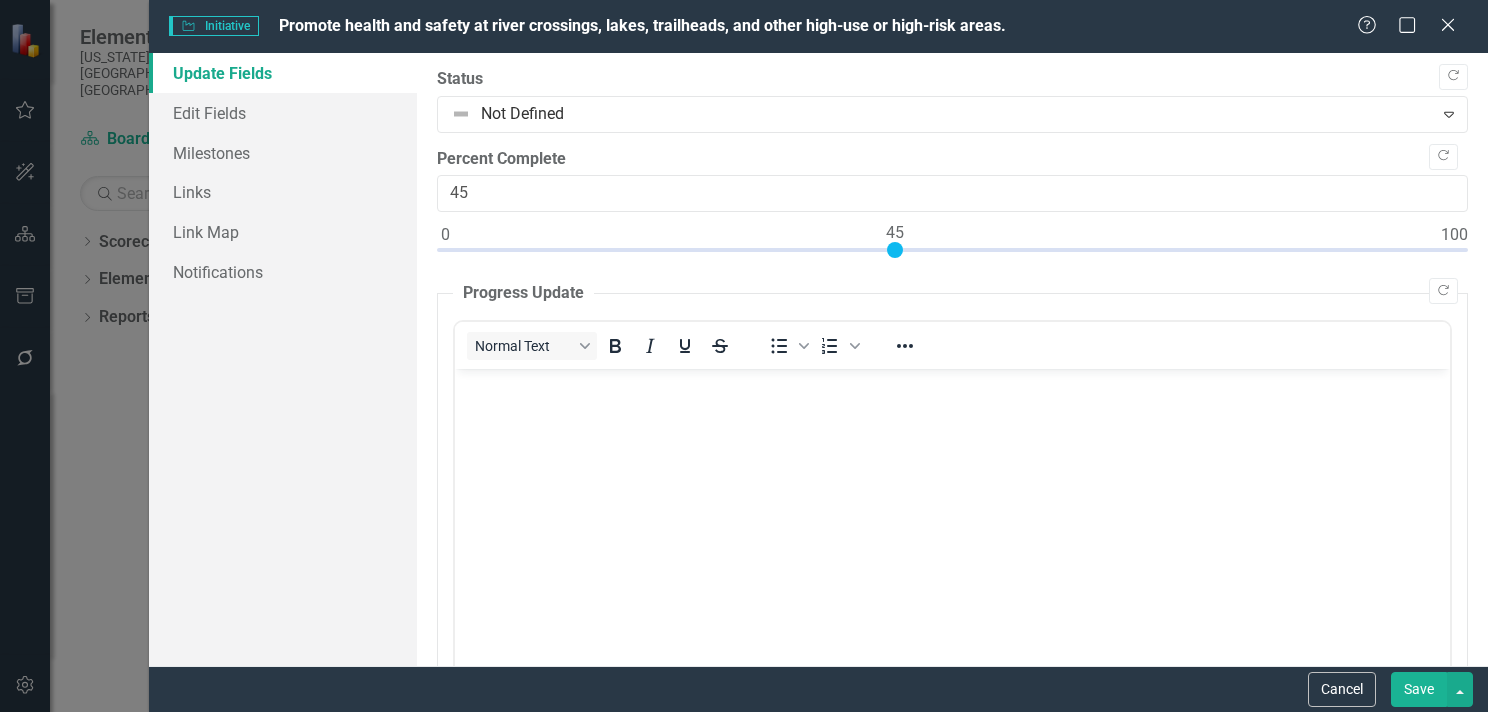 click at bounding box center (952, 254) 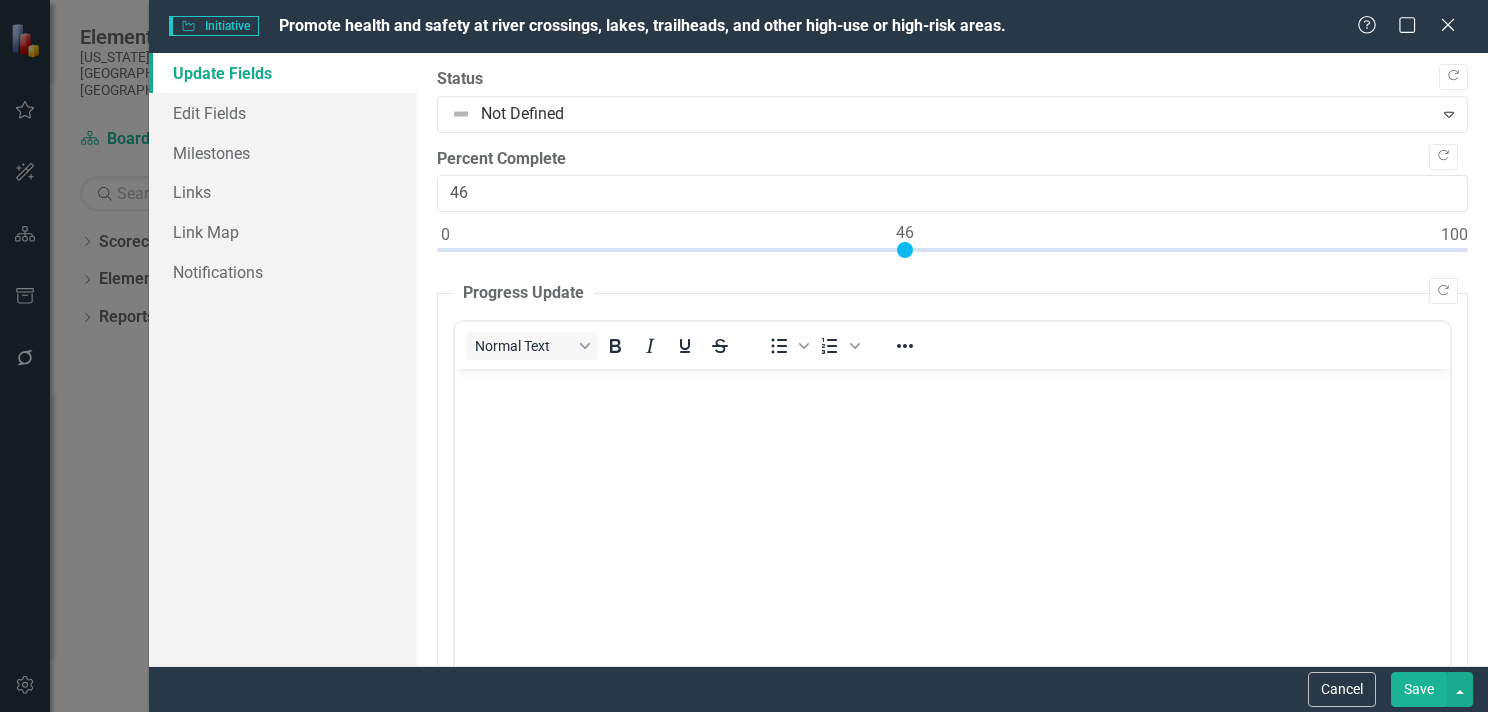 click at bounding box center (952, 254) 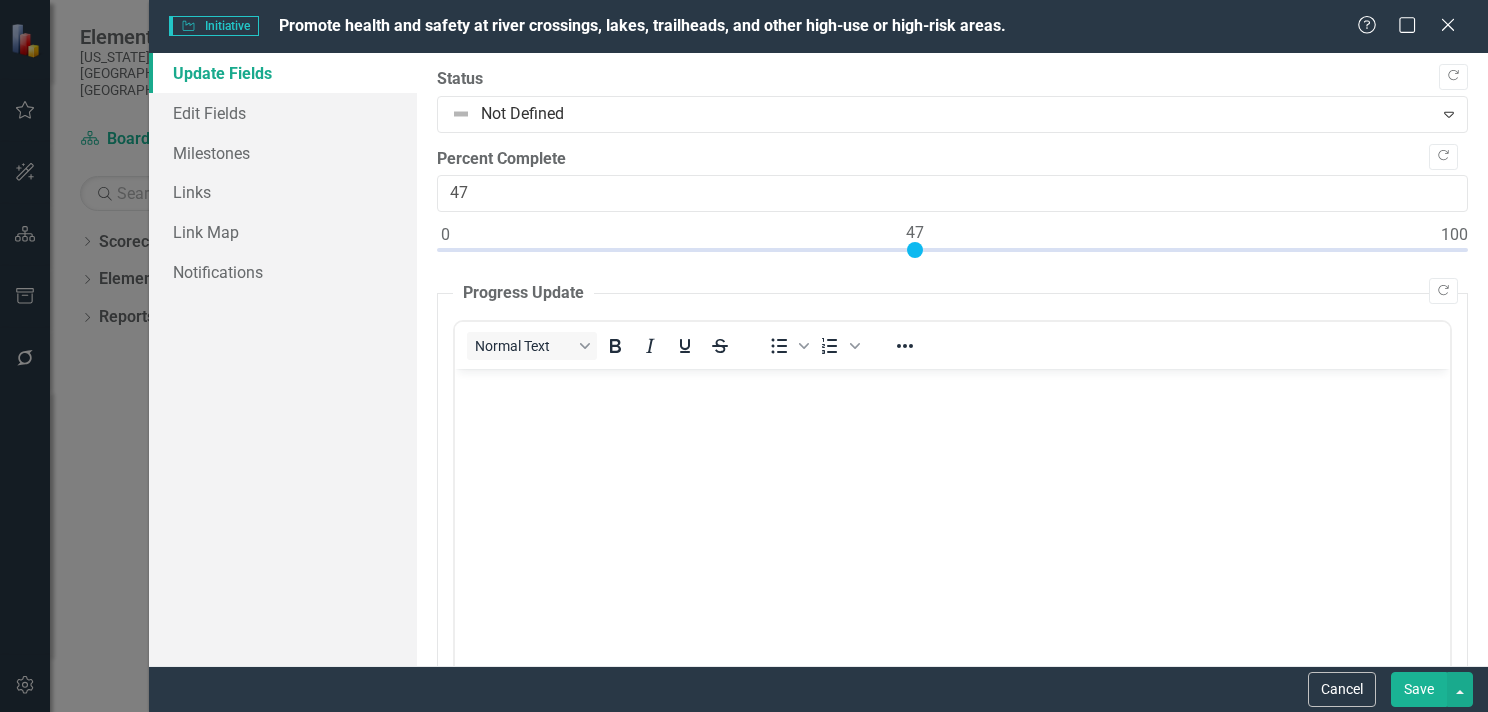 click at bounding box center [952, 254] 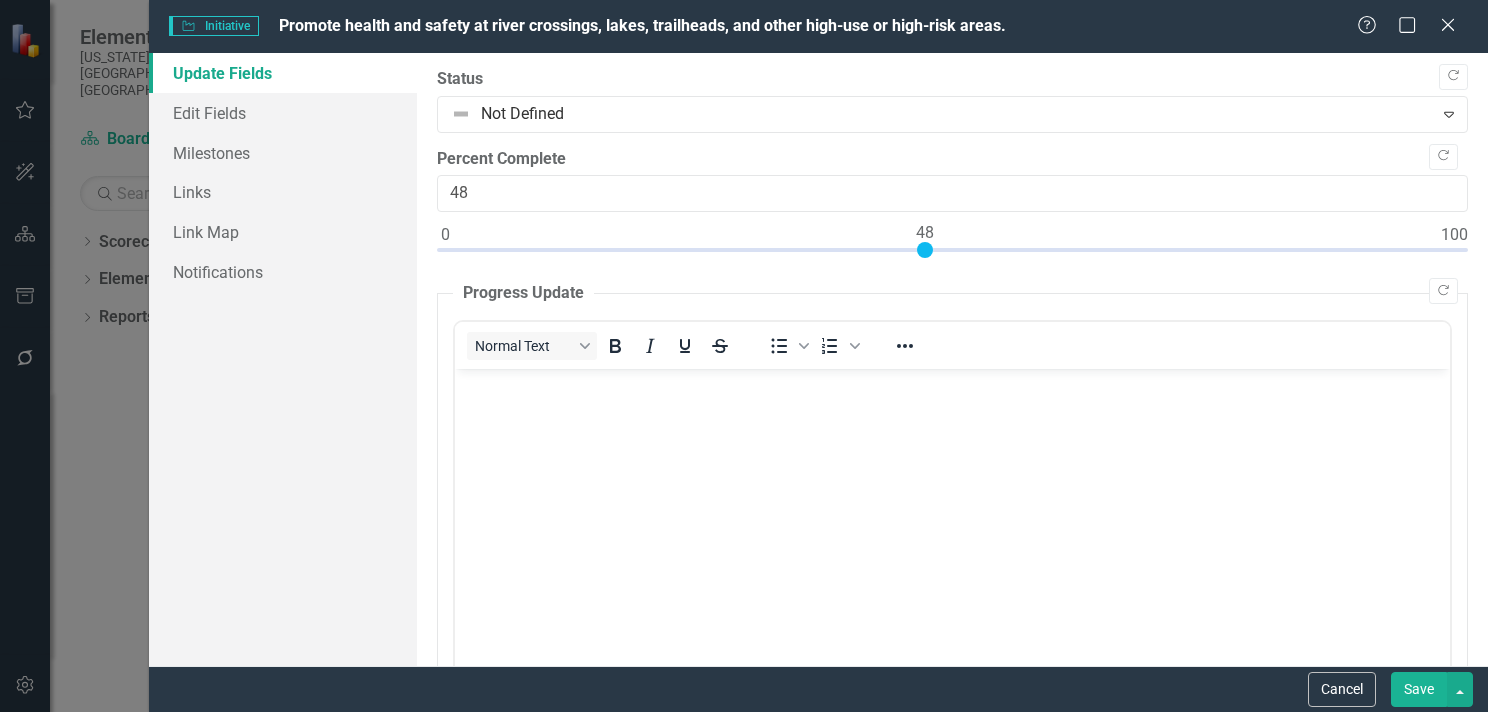 click at bounding box center (952, 254) 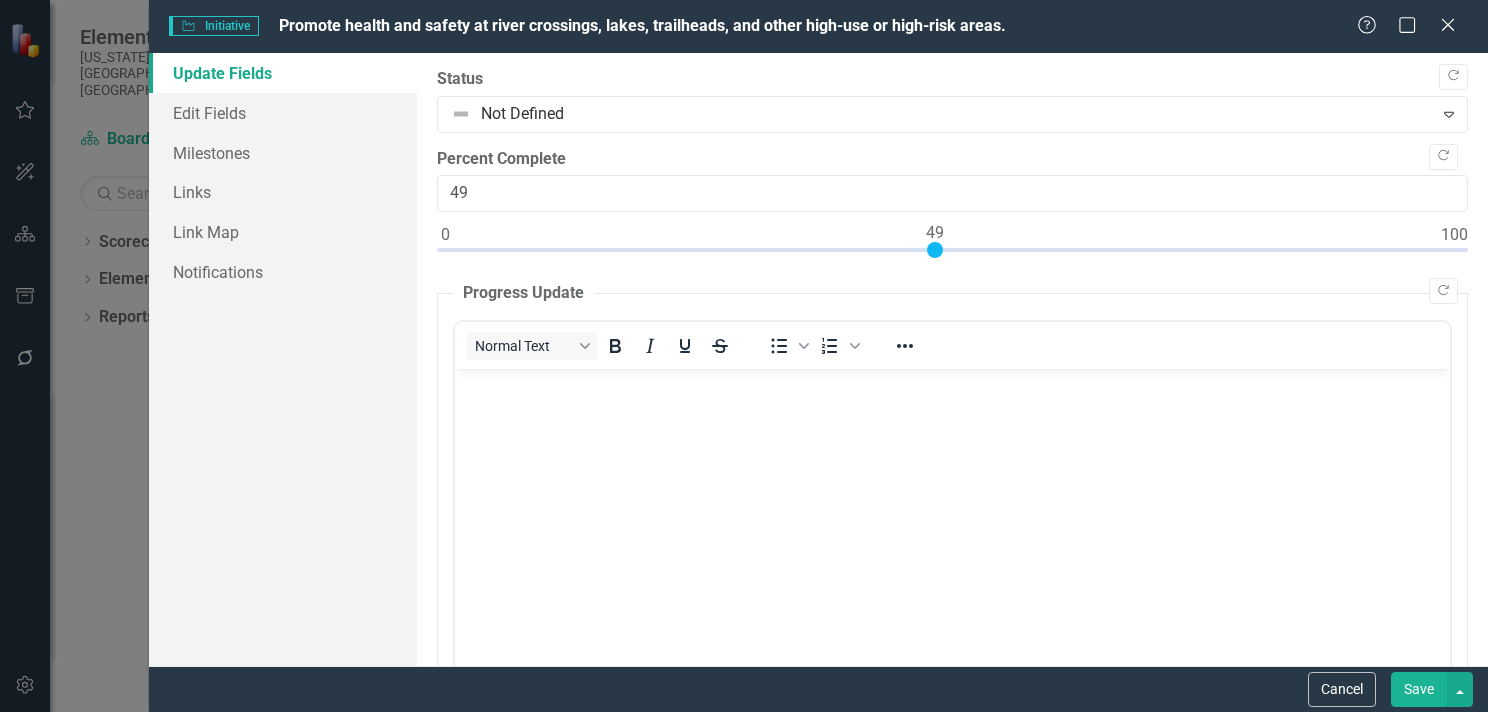 click at bounding box center [952, 254] 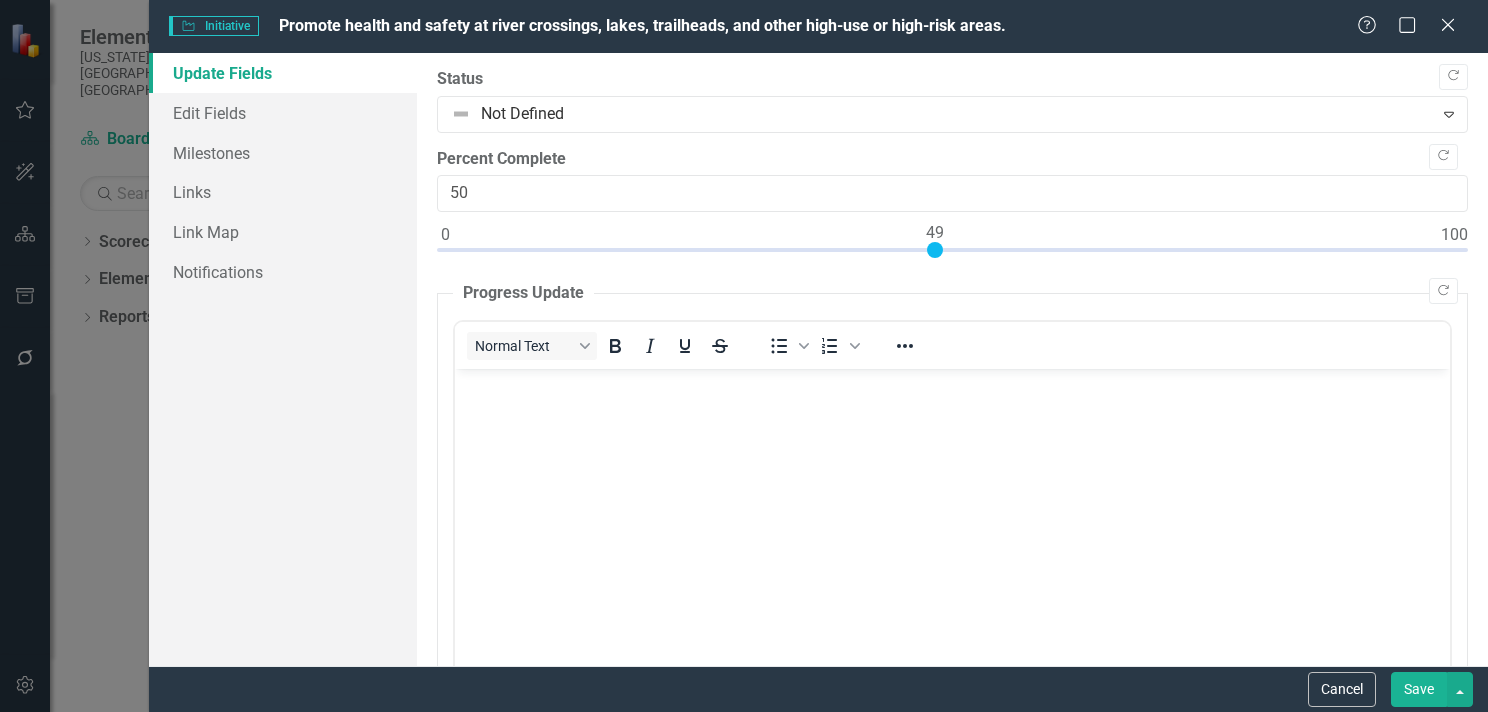click at bounding box center [952, 254] 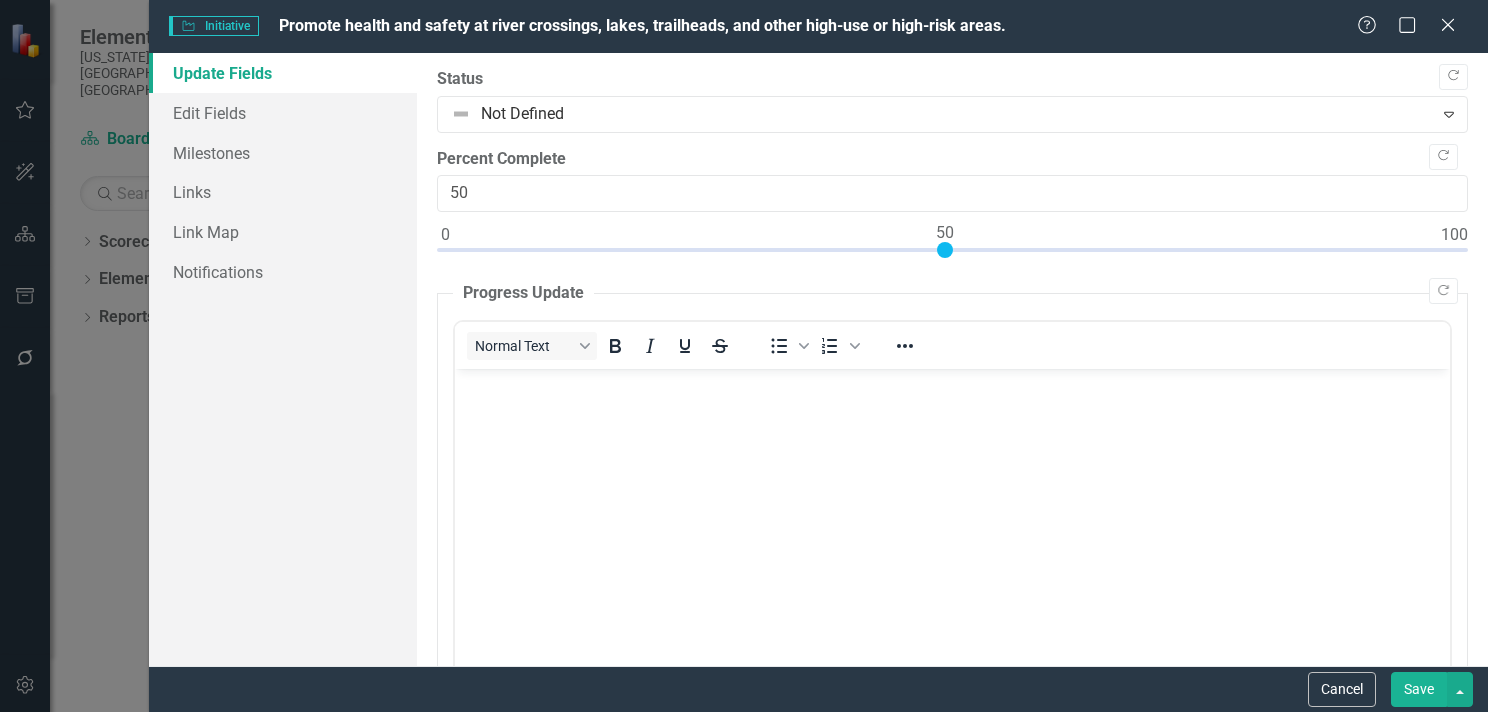 click at bounding box center [951, 519] 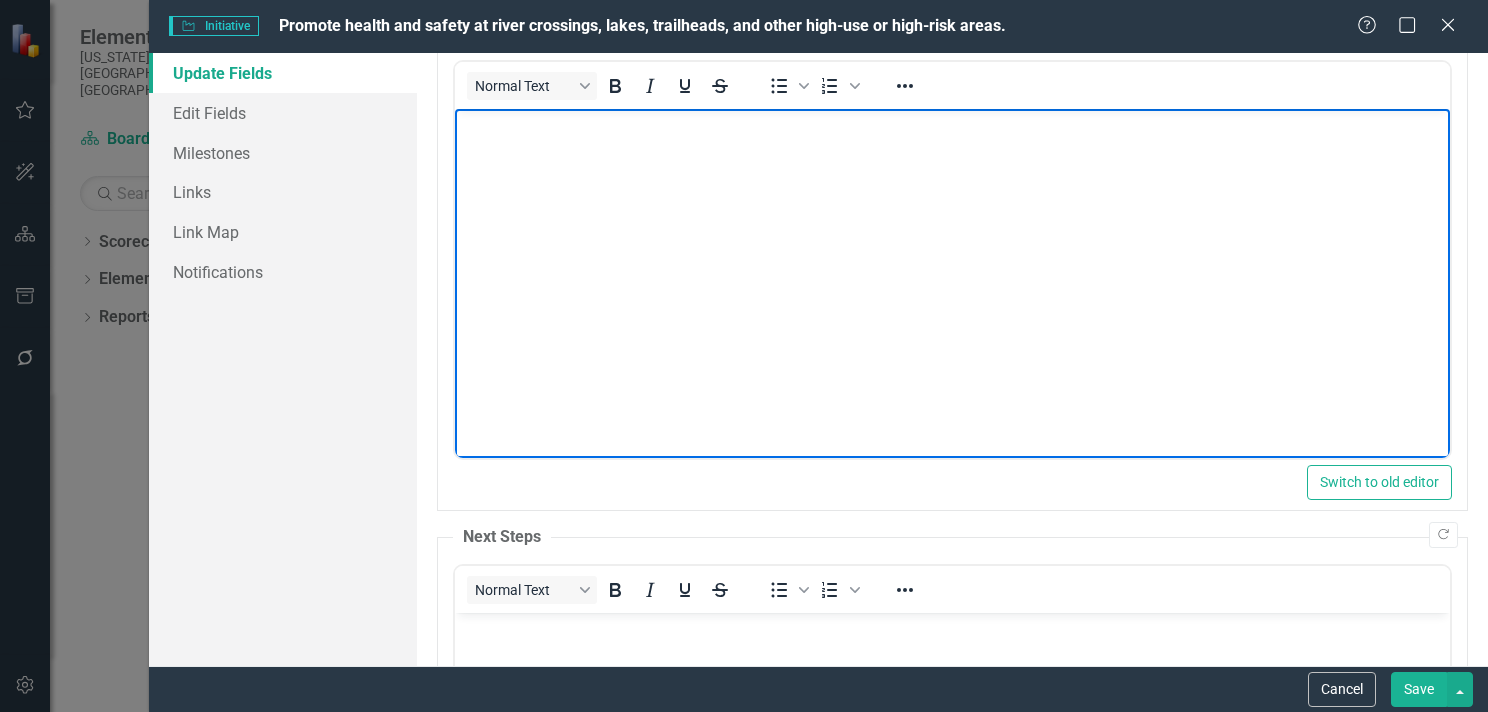 scroll, scrollTop: 220, scrollLeft: 0, axis: vertical 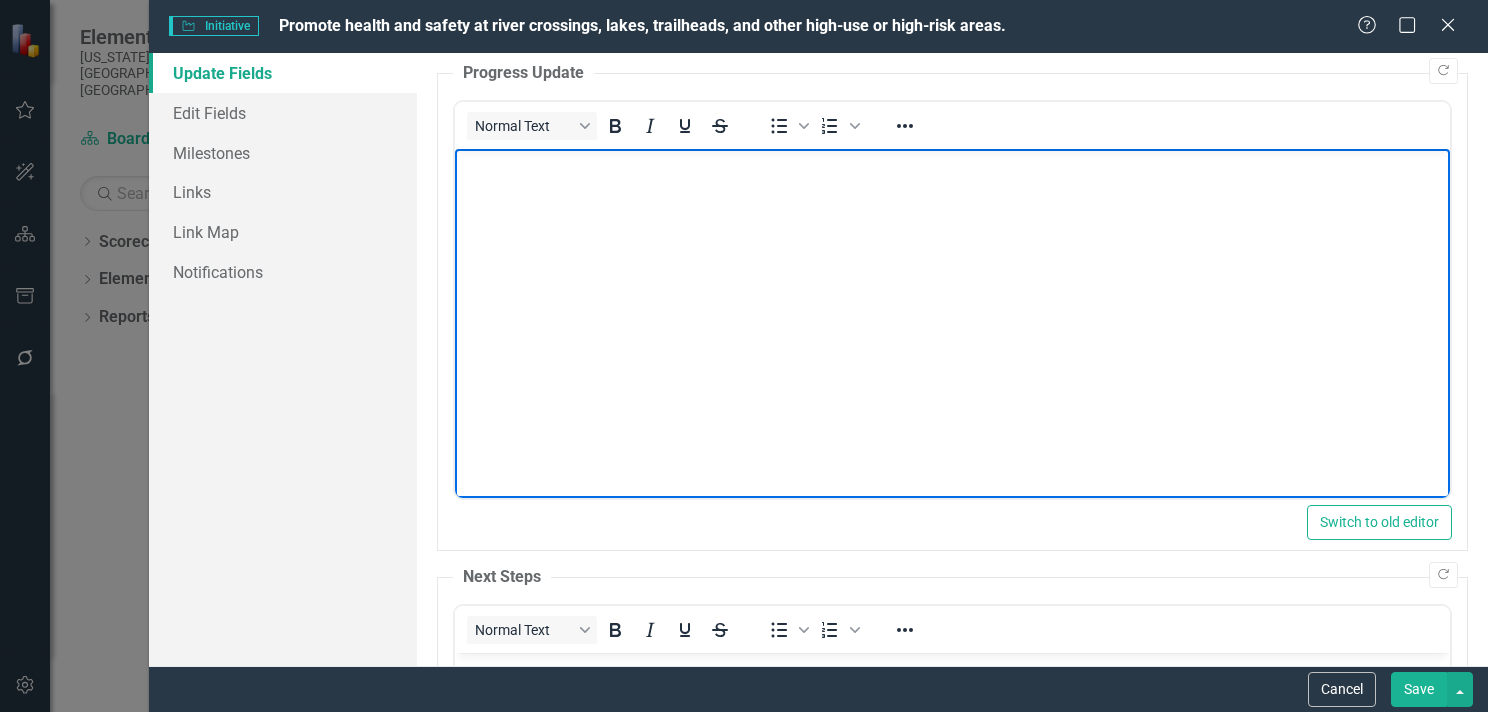 click at bounding box center [951, 299] 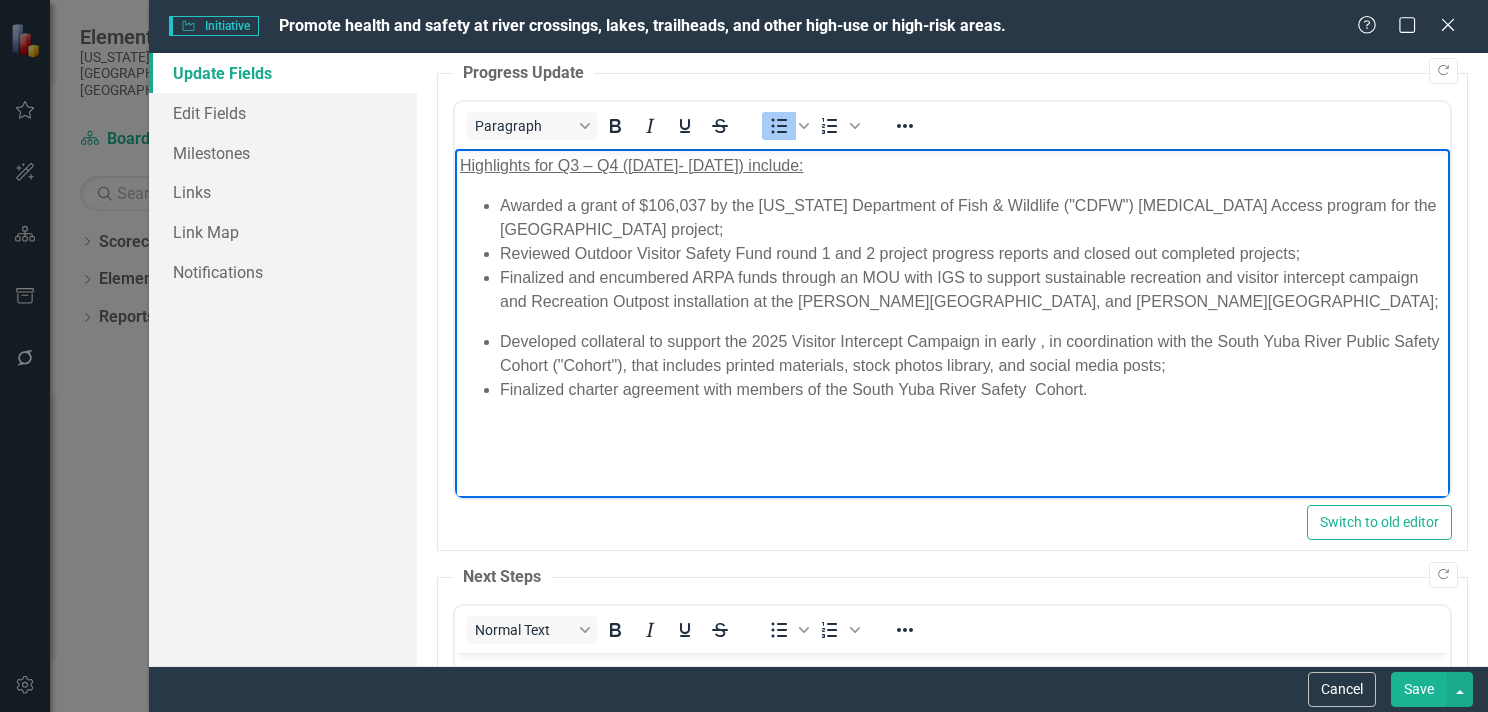 click on "Highlights for Q3 – Q4 ([DATE]- [DATE]) include:" at bounding box center (631, 165) 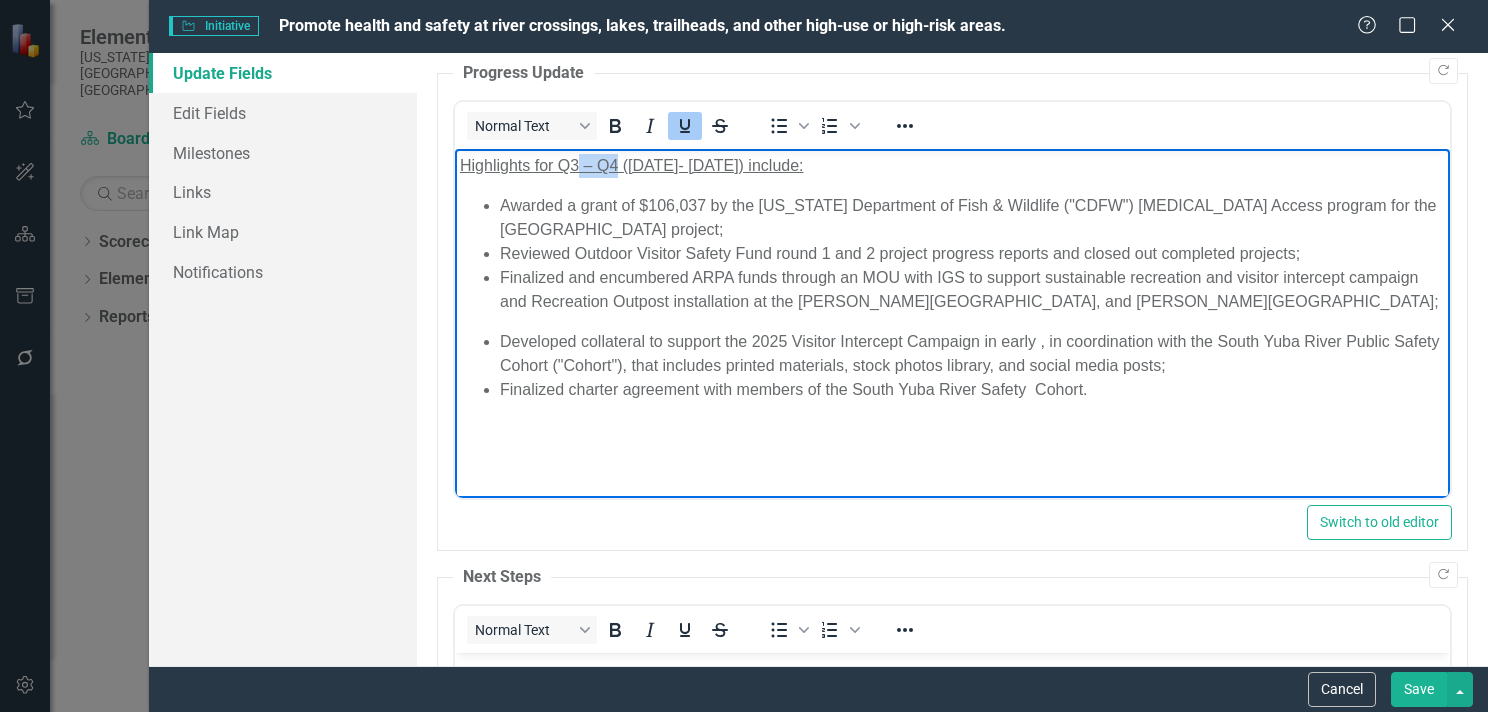 drag, startPoint x: 574, startPoint y: 163, endPoint x: 614, endPoint y: 165, distance: 40.04997 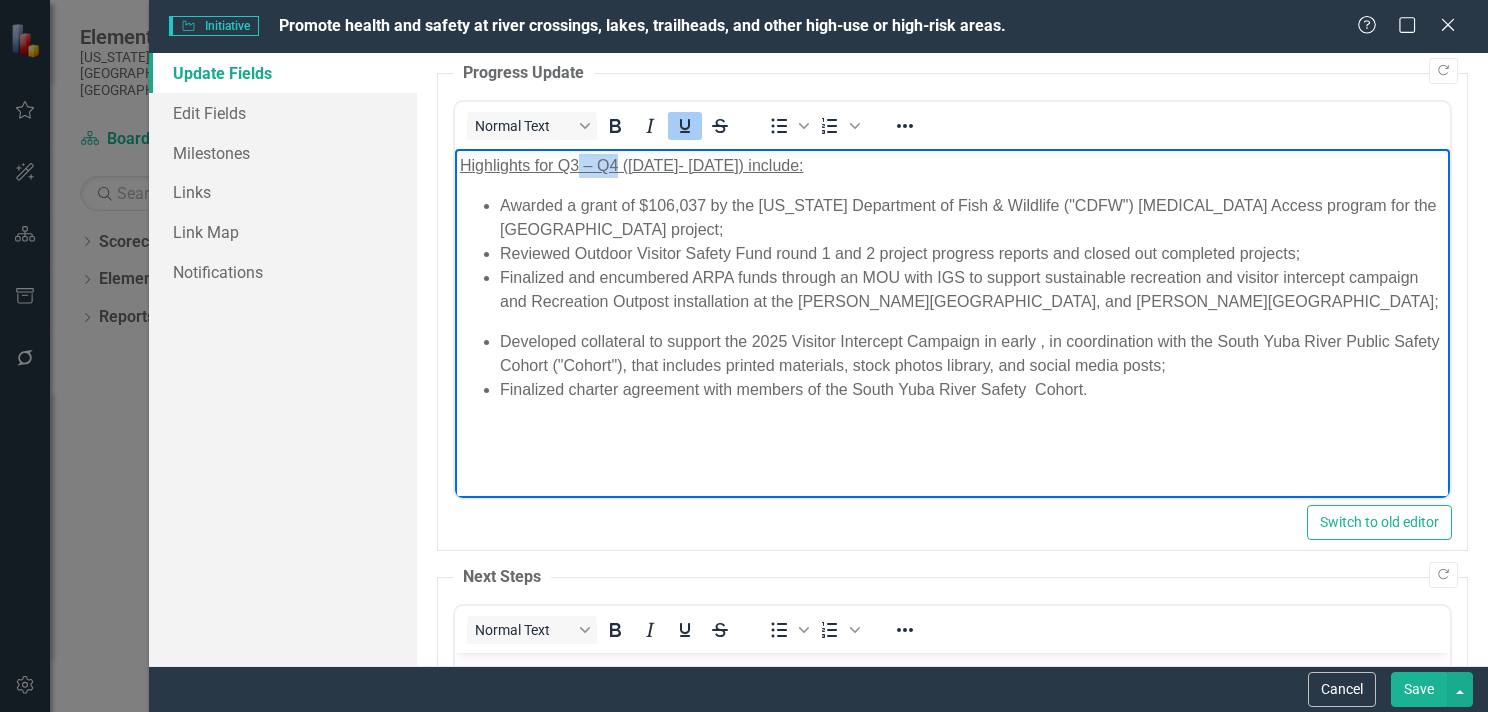 click on "Highlights for Q3 – Q4 ([DATE]- [DATE]) include:" at bounding box center (631, 165) 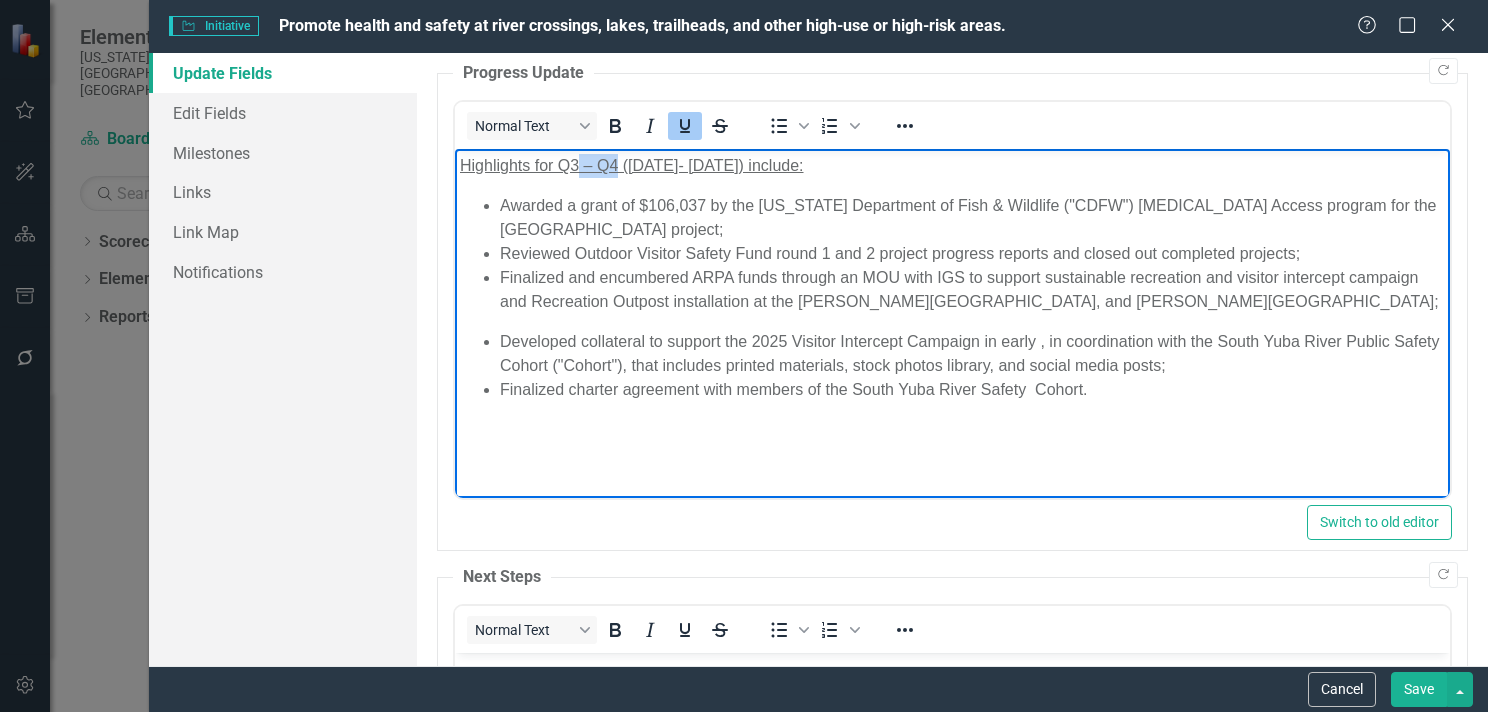 type 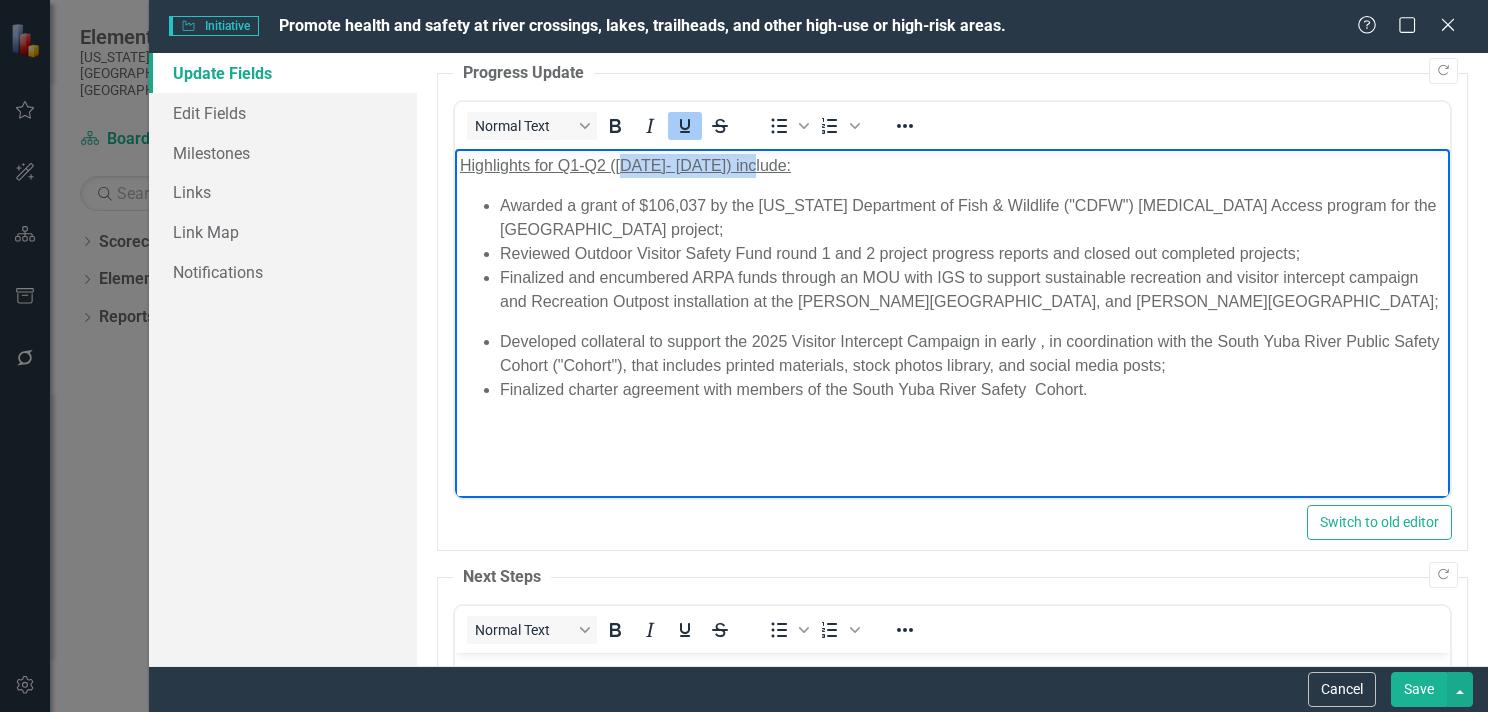 drag, startPoint x: 767, startPoint y: 165, endPoint x: 620, endPoint y: 161, distance: 147.05441 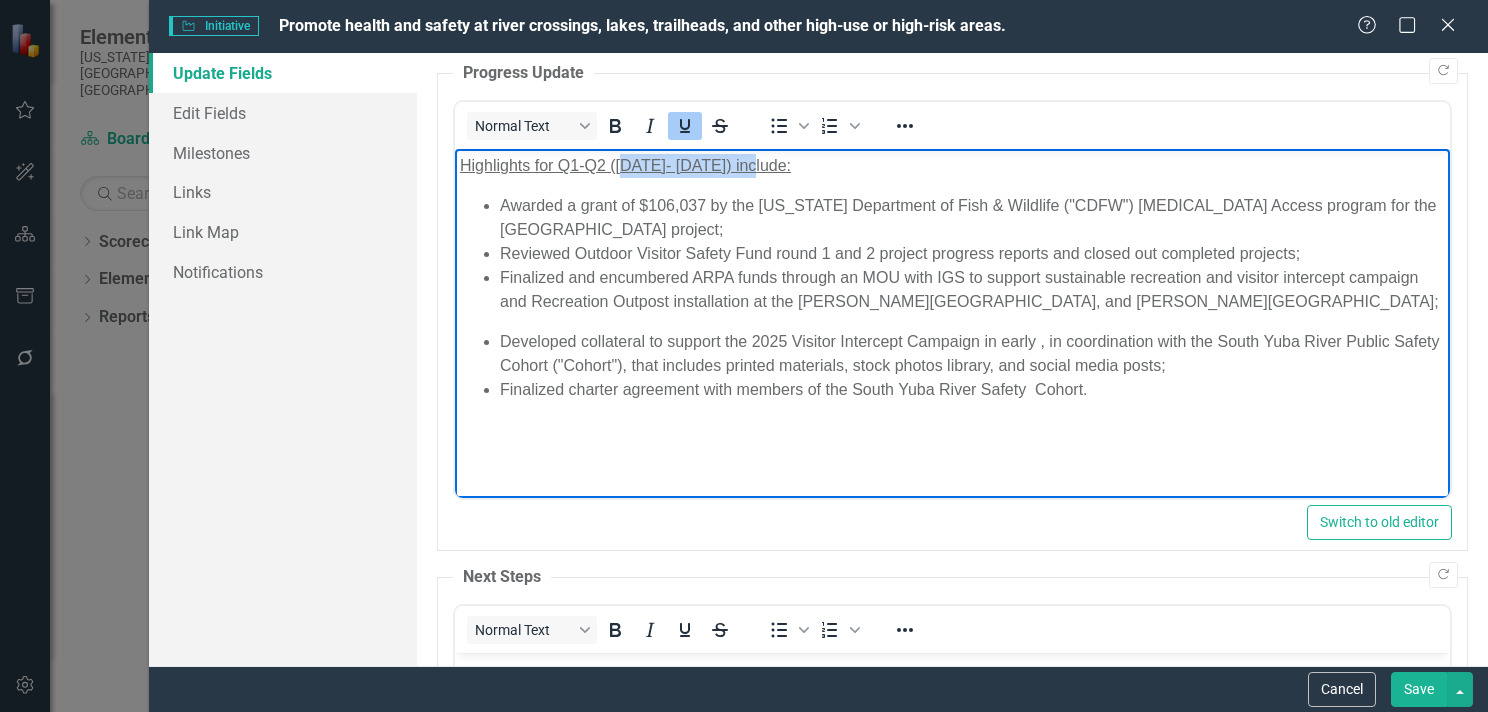 click on "Highlights for Q1-Q2 ([DATE]- [DATE]) include:" at bounding box center [624, 165] 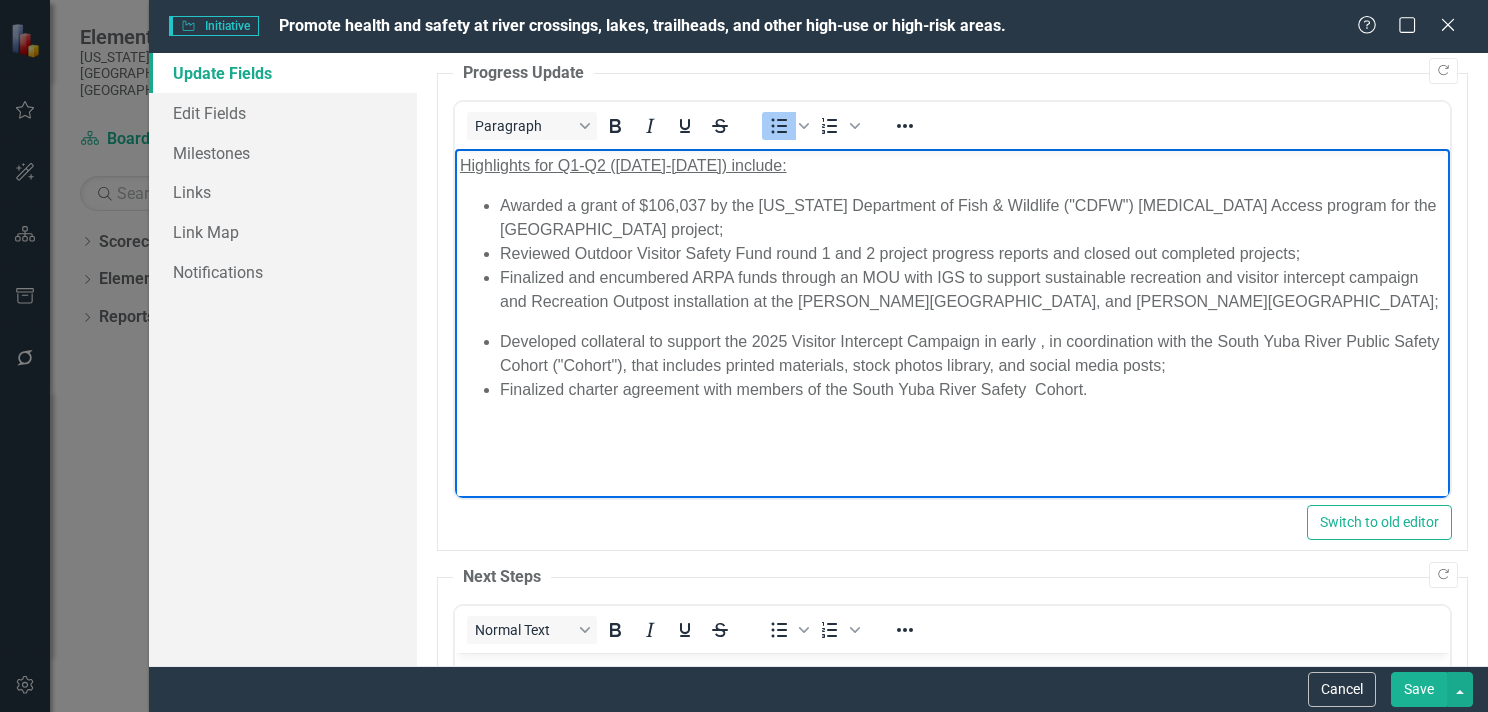 click on "Reviewed Outdoor Visitor Safety Fund round 1 and 2 project progress reports and closed out completed projects;" at bounding box center [971, 254] 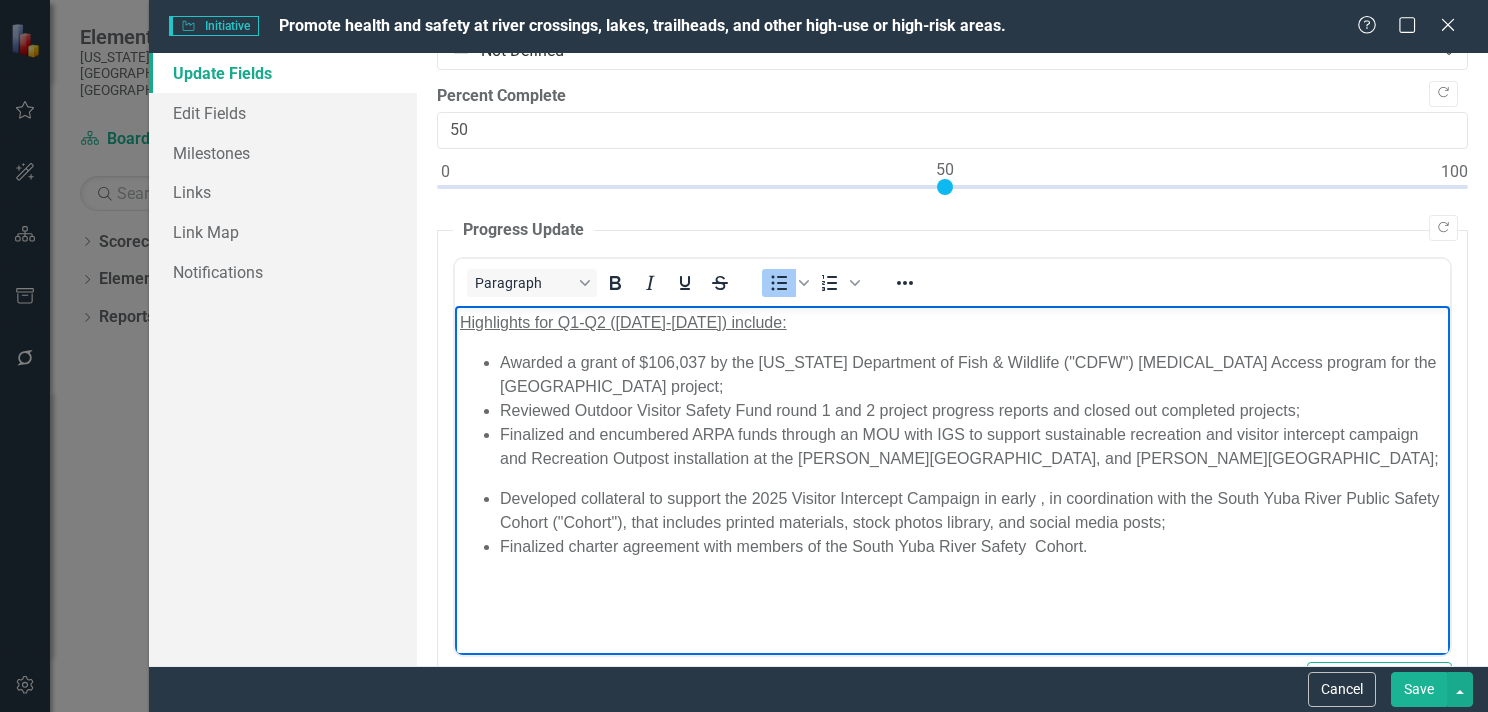 scroll, scrollTop: 0, scrollLeft: 0, axis: both 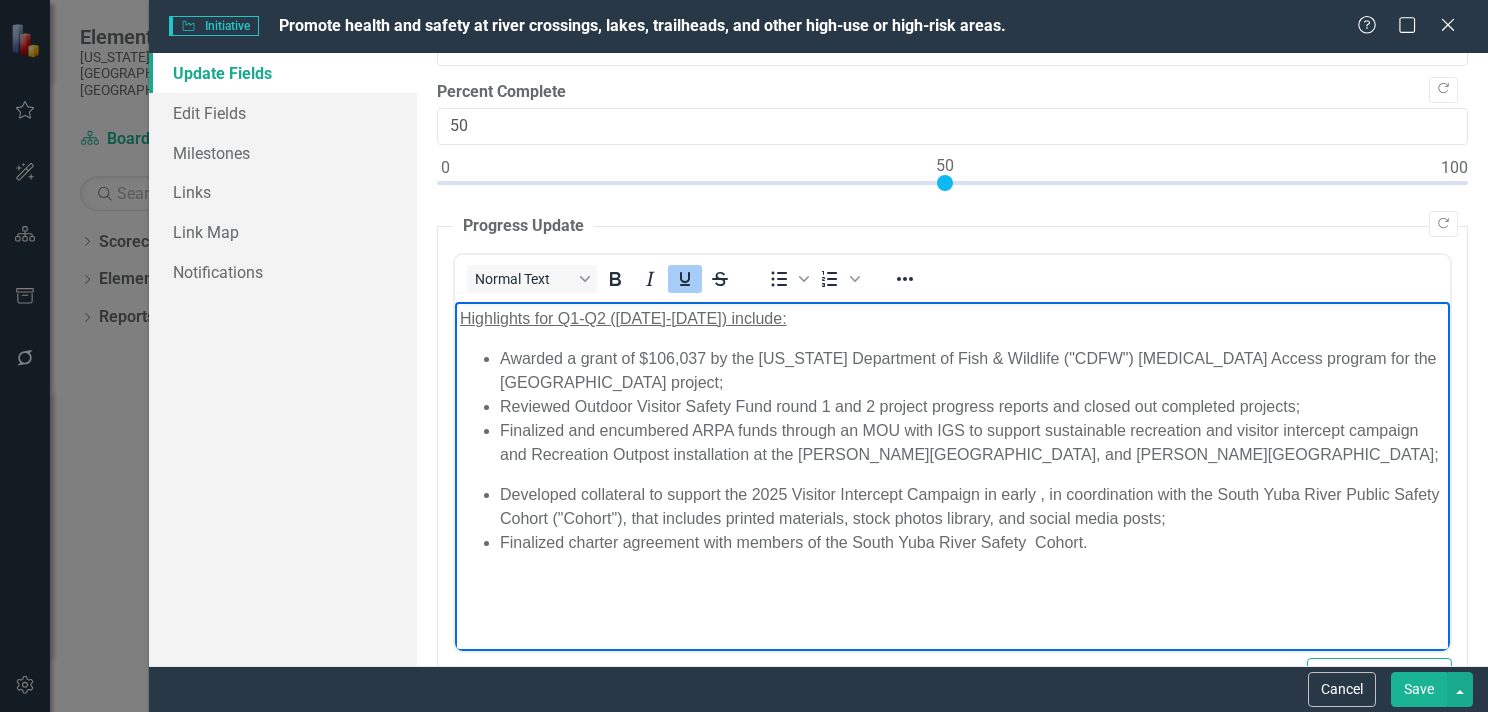 click on "Highlights for Q1-Q2 ([DATE]-[DATE]) include:" at bounding box center (622, 318) 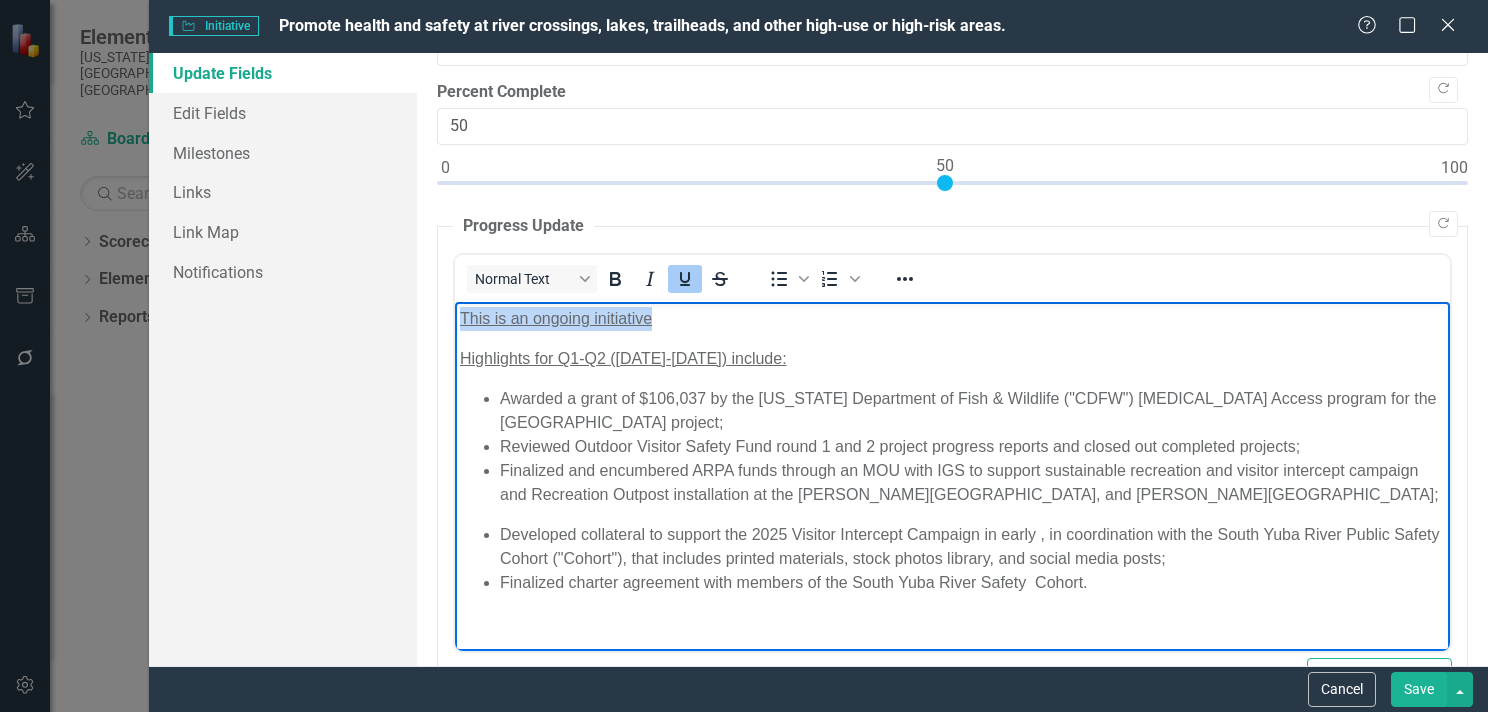 drag, startPoint x: 654, startPoint y: 324, endPoint x: 449, endPoint y: 310, distance: 205.4775 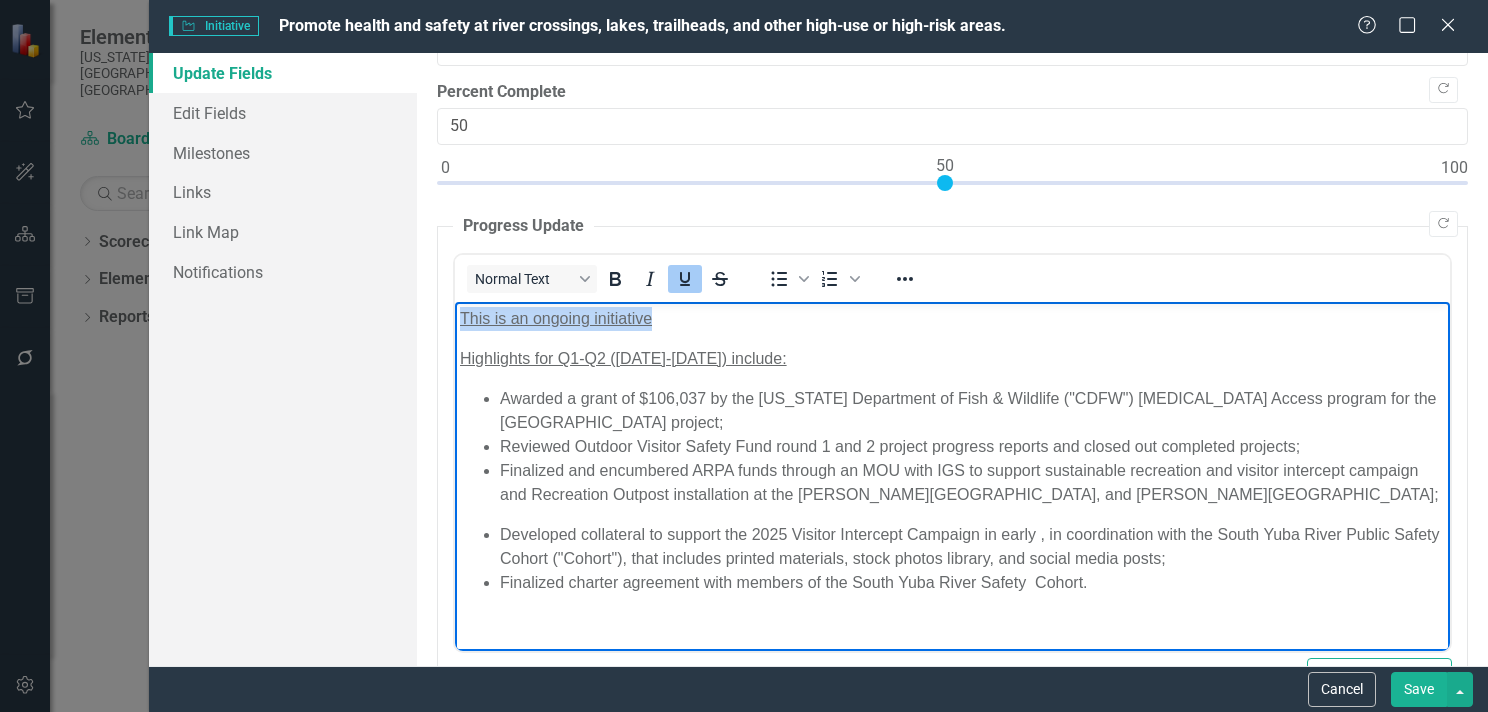 click on "This is an ongoing initiative Highlights for Q1-Q2 ([DATE]-[DATE]) include: Awarded a grant of $106,037 by the [US_STATE] Department of Fish & Wildlife ("CDFW") [MEDICAL_DATA] Access program for the Truckee River - Glenshire Road project; Reviewed Outdoor Visitor Safety Fund round 1 and 2 project progress reports and closed out completed projects; Finalized and encumbered ARPA funds through an MOU with IGS to support sustainable recreation and visitor intercept campaign and Recreation Outpost installation at the [PERSON_NAME][GEOGRAPHIC_DATA], and [PERSON_NAME][GEOGRAPHIC_DATA]; Developed collateral to support the 2025 Visitor Intercept Campaign in early , in coordination with the South Yuba River Public Safety Cohort ("Cohort"), that includes printed materials, stock photos library, and social media posts; Finalized charter agreement with members of the South Yuba River Safety  Cohort." at bounding box center (951, 459) 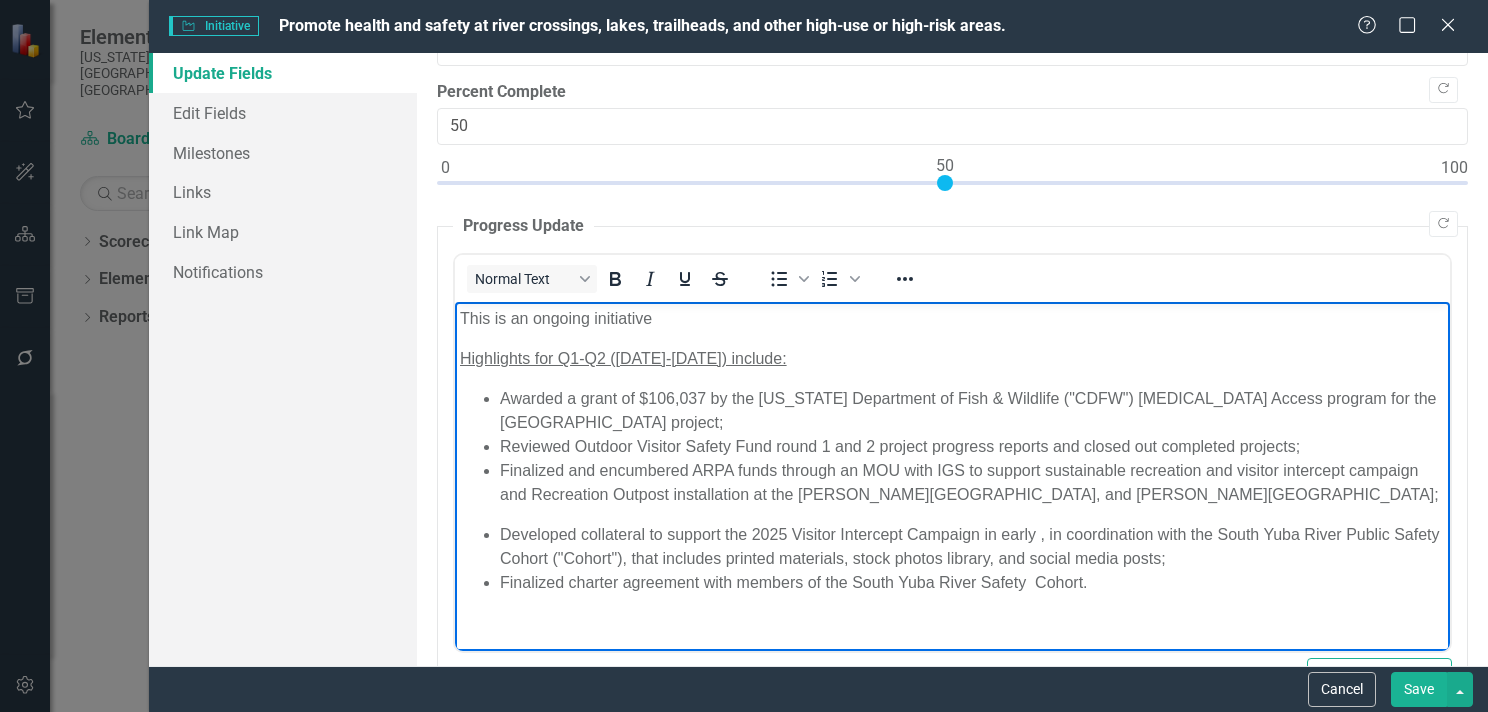 click on "This is an ongoing initiative Highlights for Q1-Q2 ([DATE]-[DATE]) include: Awarded a grant of $106,037 by the [US_STATE] Department of Fish & Wildlife ("CDFW") [MEDICAL_DATA] Access program for the Truckee River - Glenshire Road project; Reviewed Outdoor Visitor Safety Fund round 1 and 2 project progress reports and closed out completed projects; Finalized and encumbered ARPA funds through an MOU with IGS to support sustainable recreation and visitor intercept campaign and Recreation Outpost installation at the [PERSON_NAME][GEOGRAPHIC_DATA], and [PERSON_NAME][GEOGRAPHIC_DATA]; Developed collateral to support the 2025 Visitor Intercept Campaign in early , in coordination with the South Yuba River Public Safety Cohort ("Cohort"), that includes printed materials, stock photos library, and social media posts; Finalized charter agreement with members of the South Yuba River Safety  Cohort." at bounding box center [951, 459] 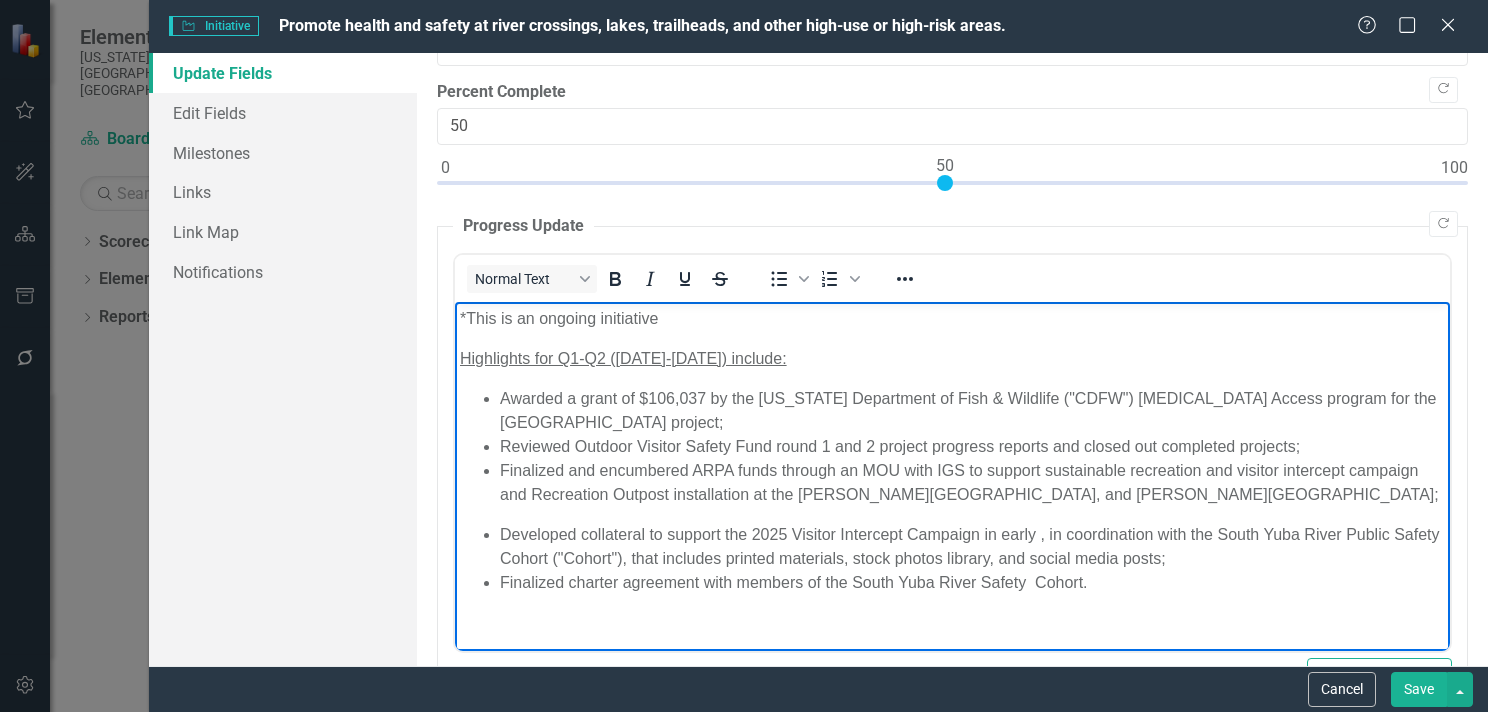 click on "*This is an ongoing initiative" at bounding box center (951, 319) 